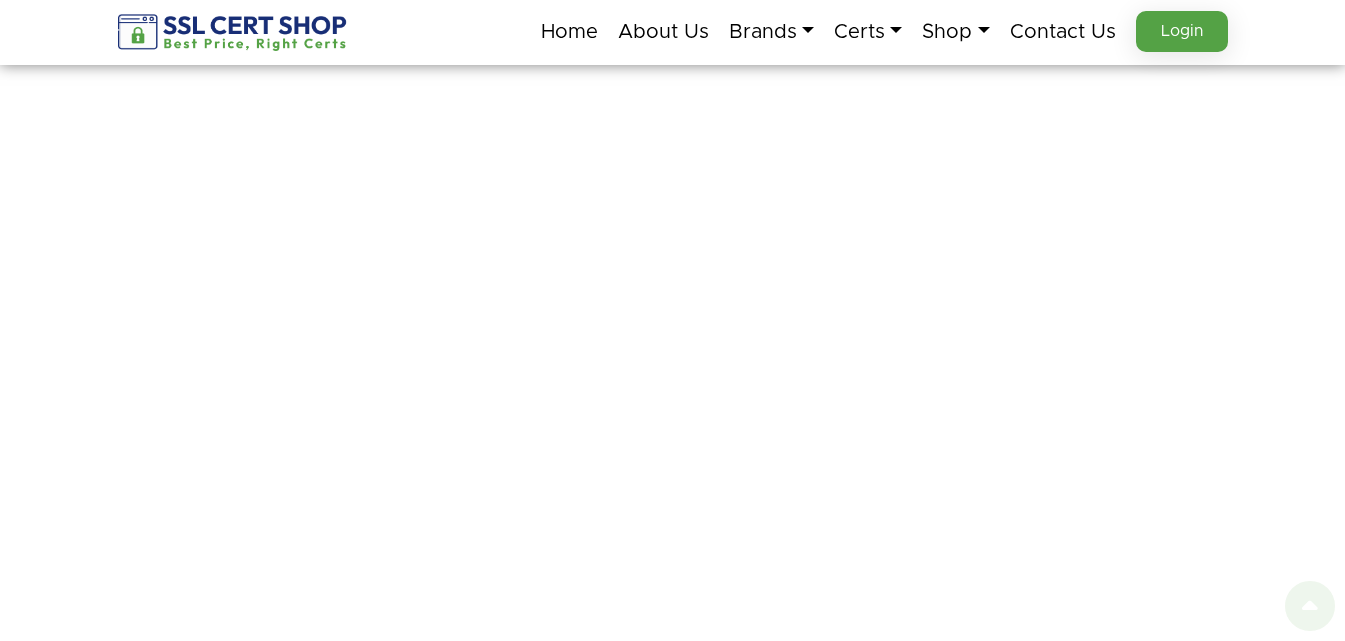 scroll, scrollTop: 900, scrollLeft: 0, axis: vertical 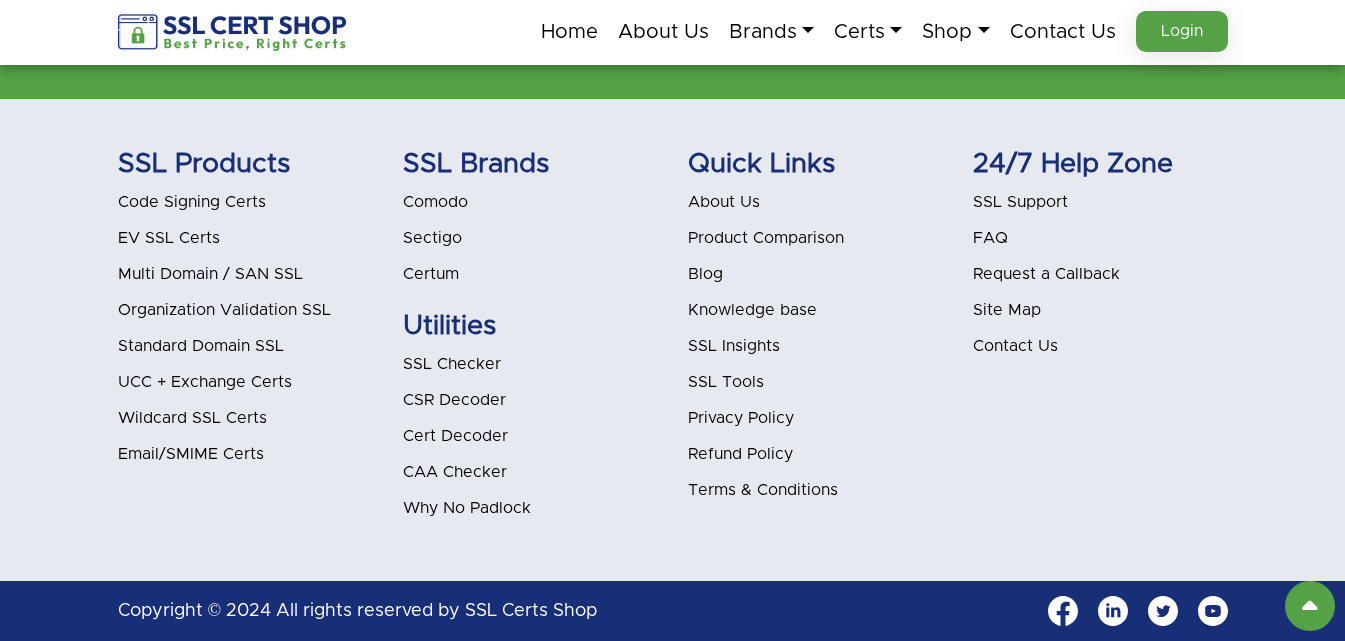 click on "Blog" at bounding box center (705, 274) 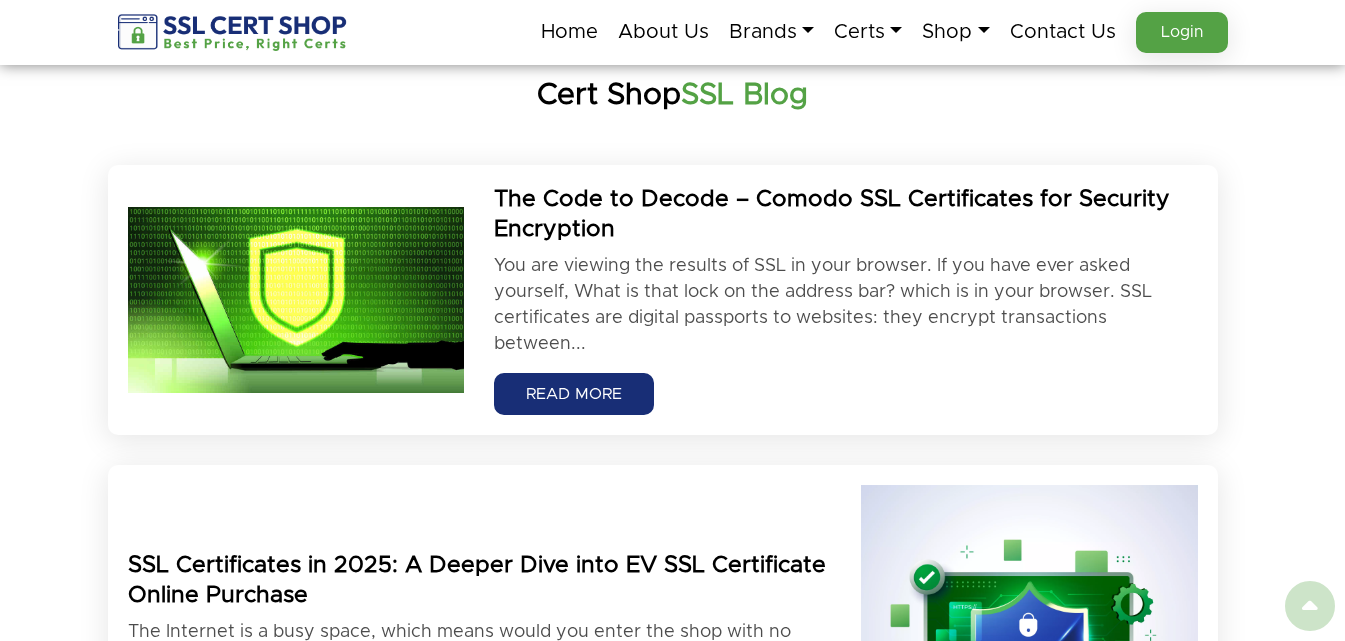scroll, scrollTop: 300, scrollLeft: 0, axis: vertical 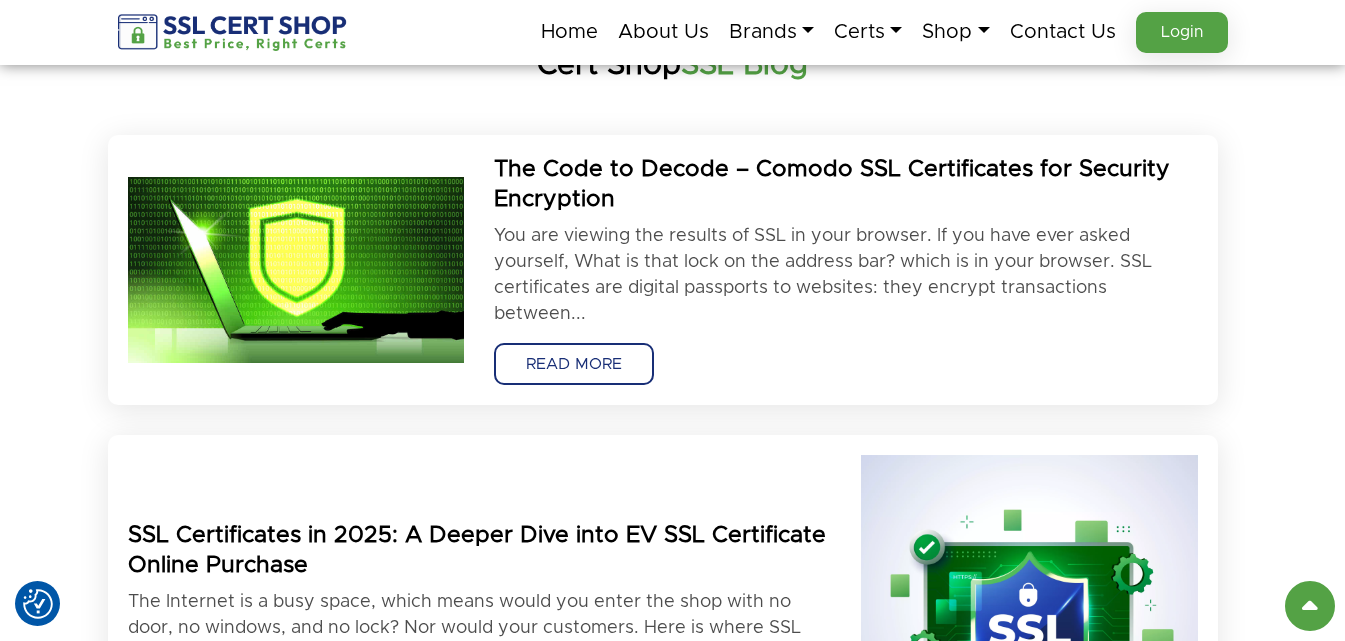 click on "READ MORE" at bounding box center (574, 364) 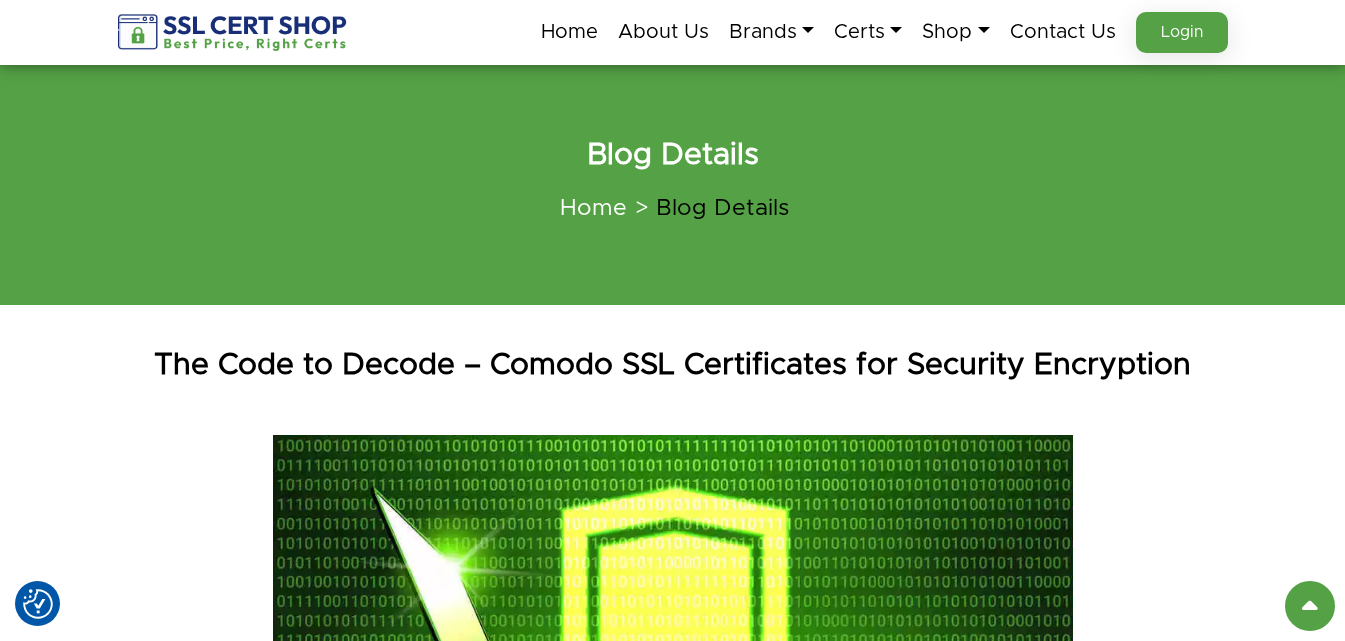 scroll, scrollTop: 1208, scrollLeft: 0, axis: vertical 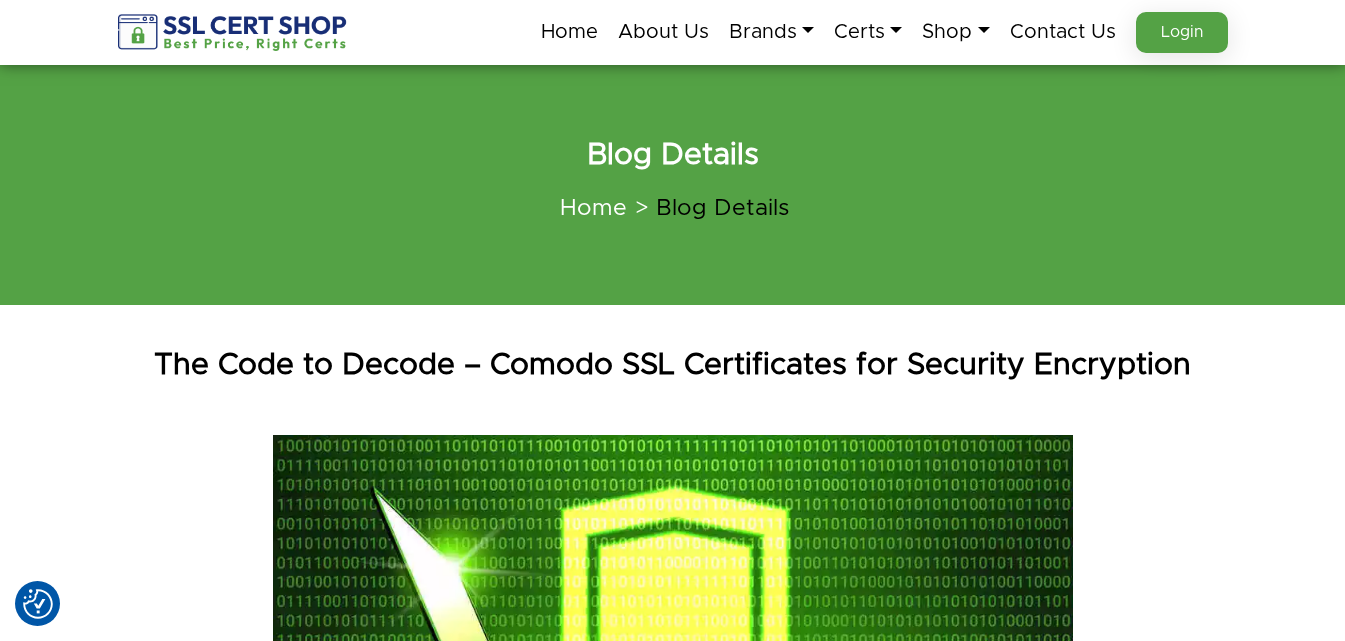click on "The Code to Decode – Comodo SSL Certificates for Security Encryption" at bounding box center (673, 365) 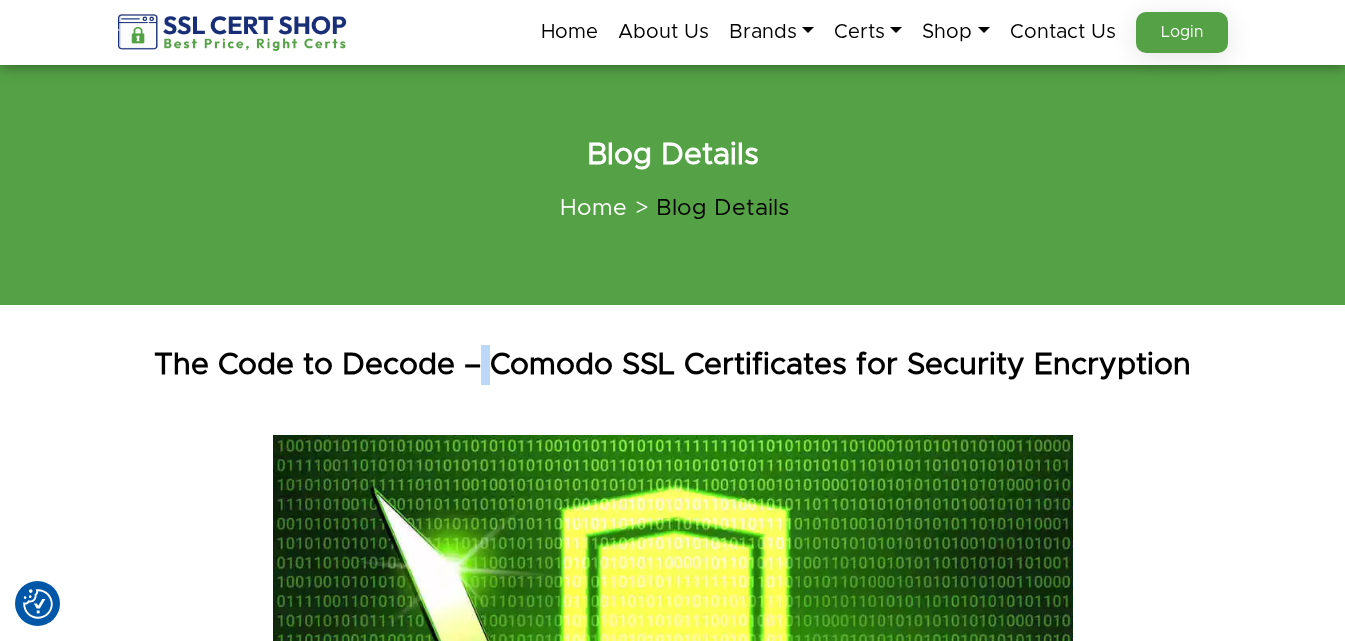 click on "The Code to Decode – Comodo SSL Certificates for Security Encryption" at bounding box center (673, 365) 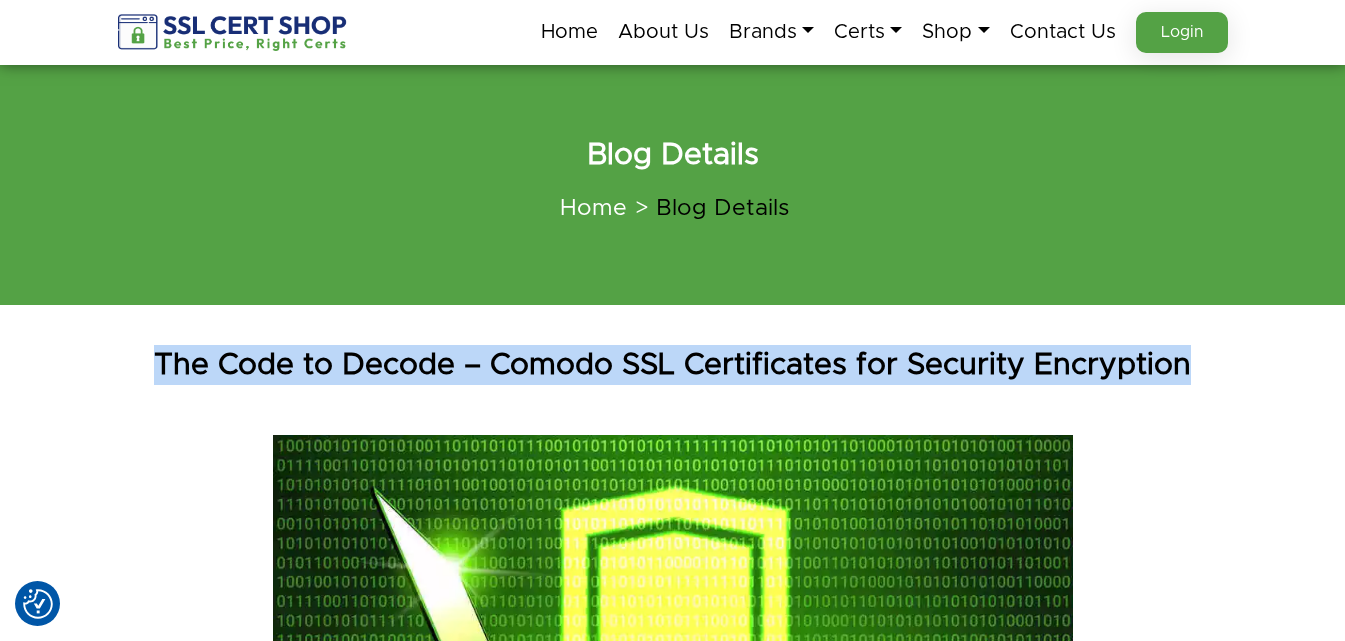 click on "The Code to Decode – Comodo SSL Certificates for Security Encryption" at bounding box center [673, 365] 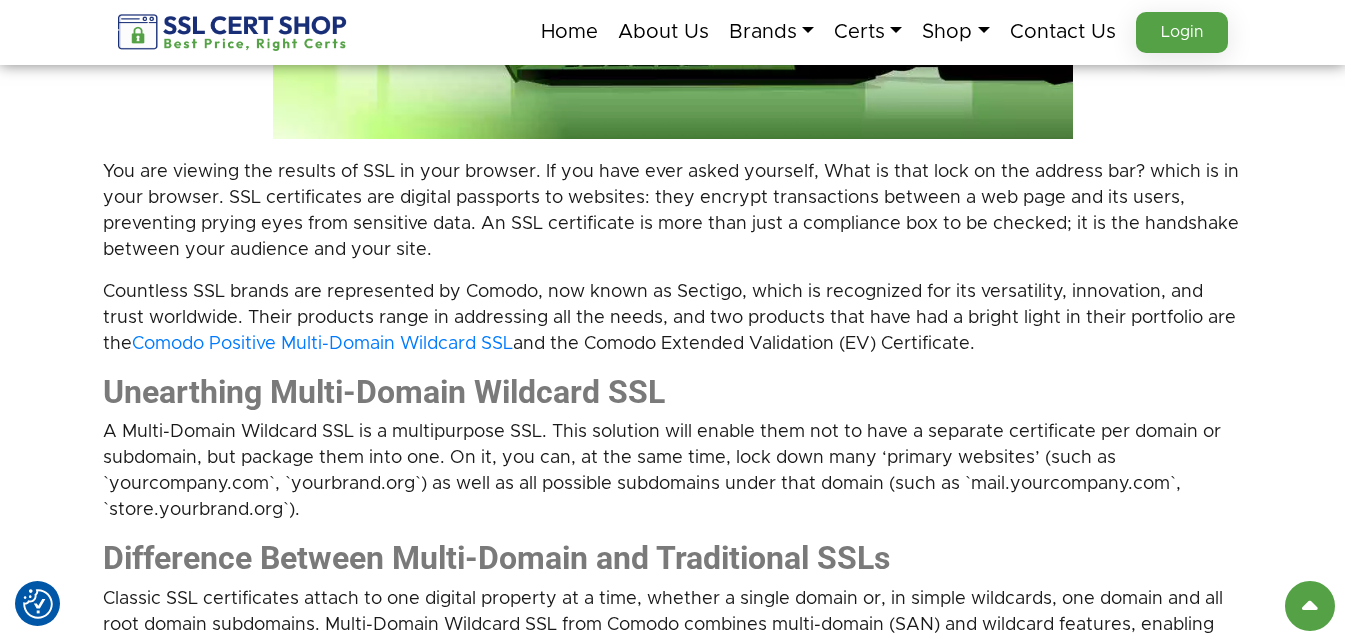 scroll, scrollTop: 700, scrollLeft: 0, axis: vertical 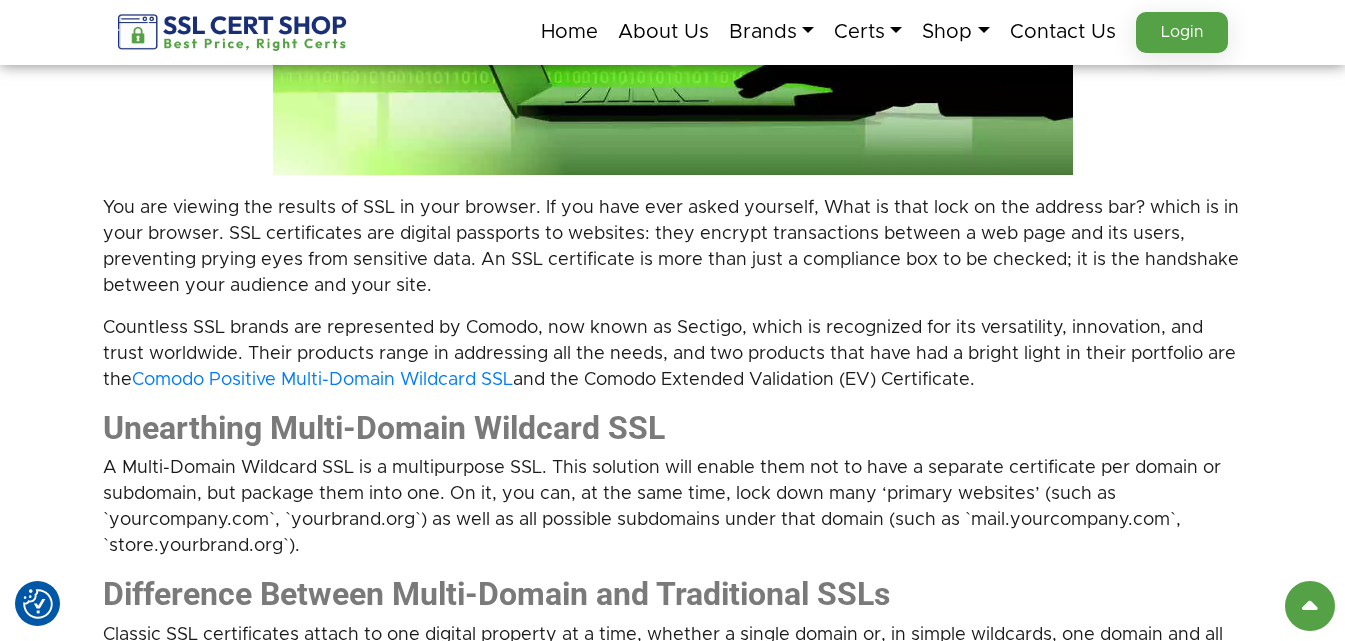 drag, startPoint x: 102, startPoint y: 202, endPoint x: 1133, endPoint y: 385, distance: 1047.1151 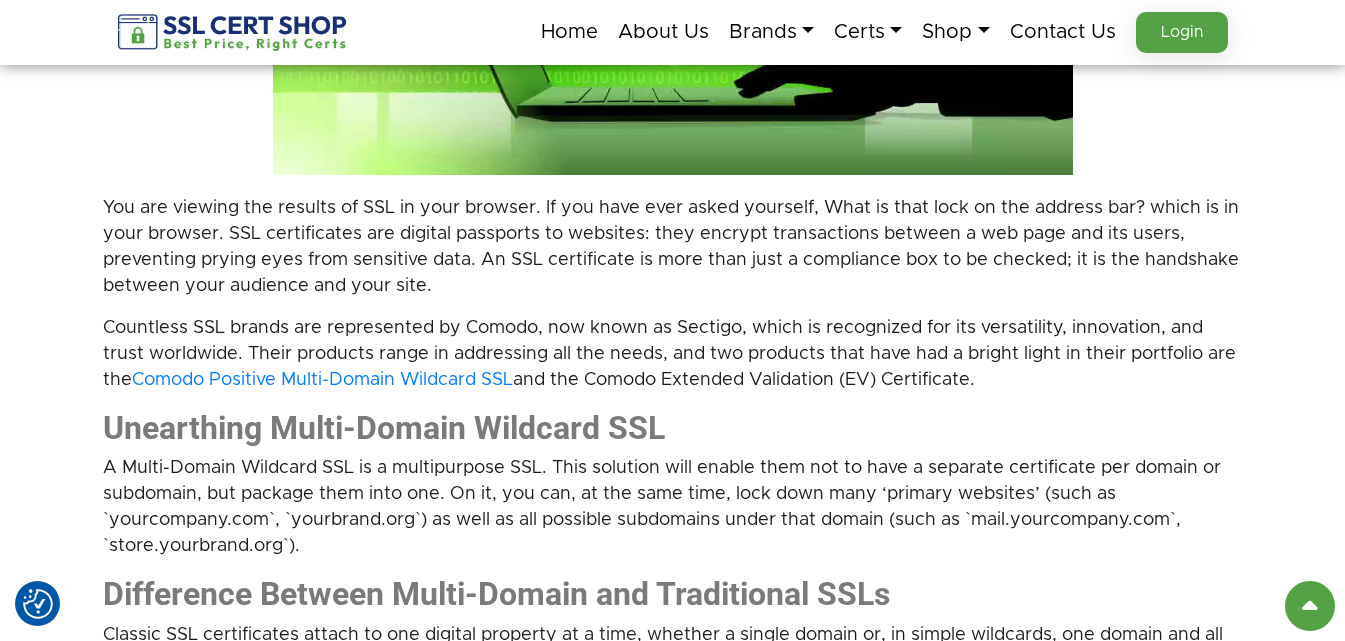 click on "Unearthing Multi-Domain Wildcard SSL" at bounding box center [673, 428] 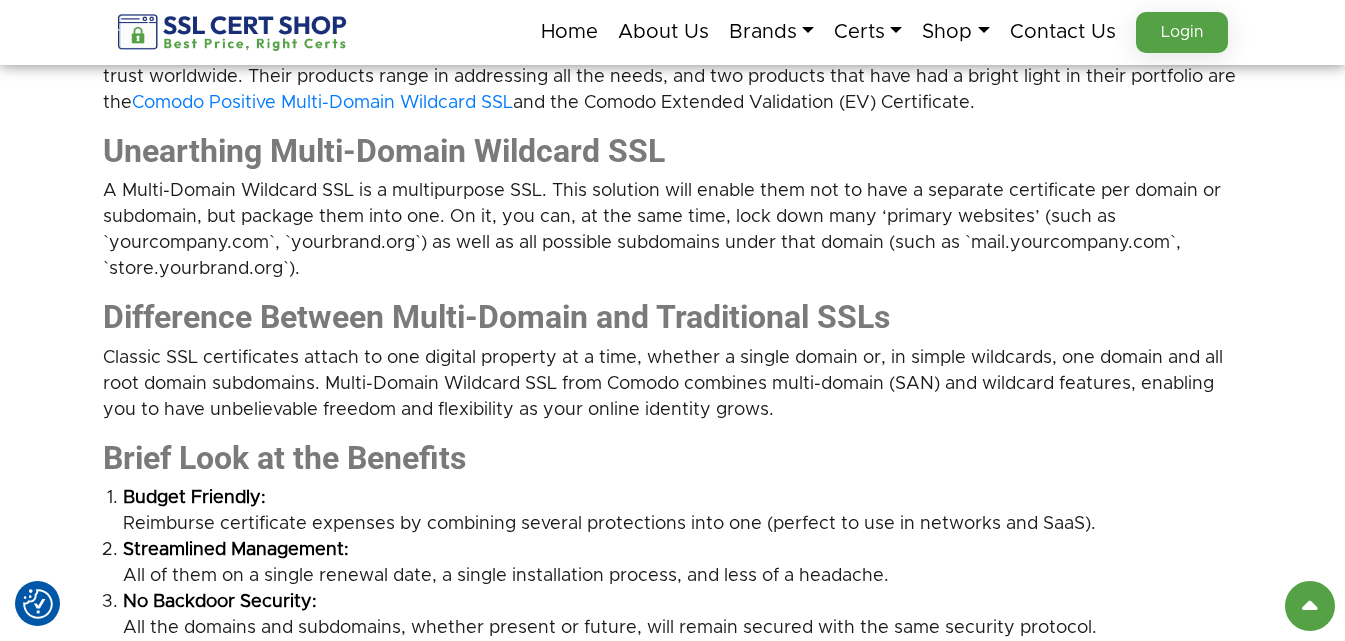 scroll, scrollTop: 900, scrollLeft: 0, axis: vertical 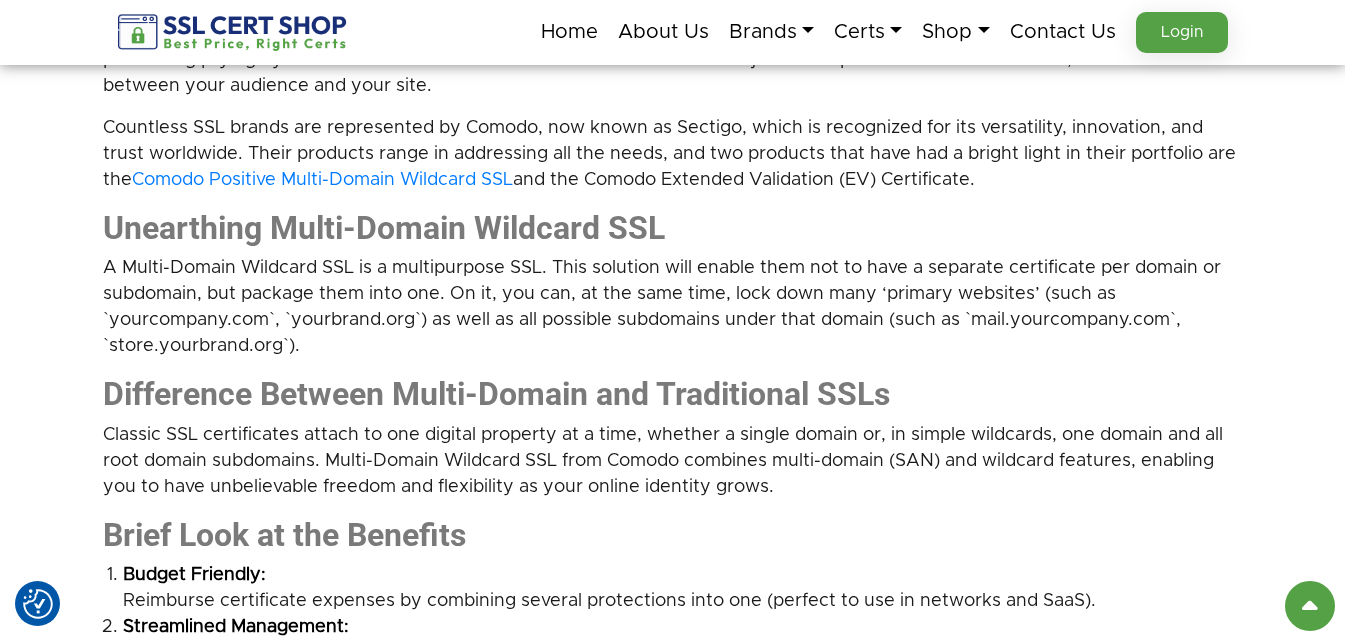 drag, startPoint x: 123, startPoint y: 234, endPoint x: 336, endPoint y: 342, distance: 238.81583 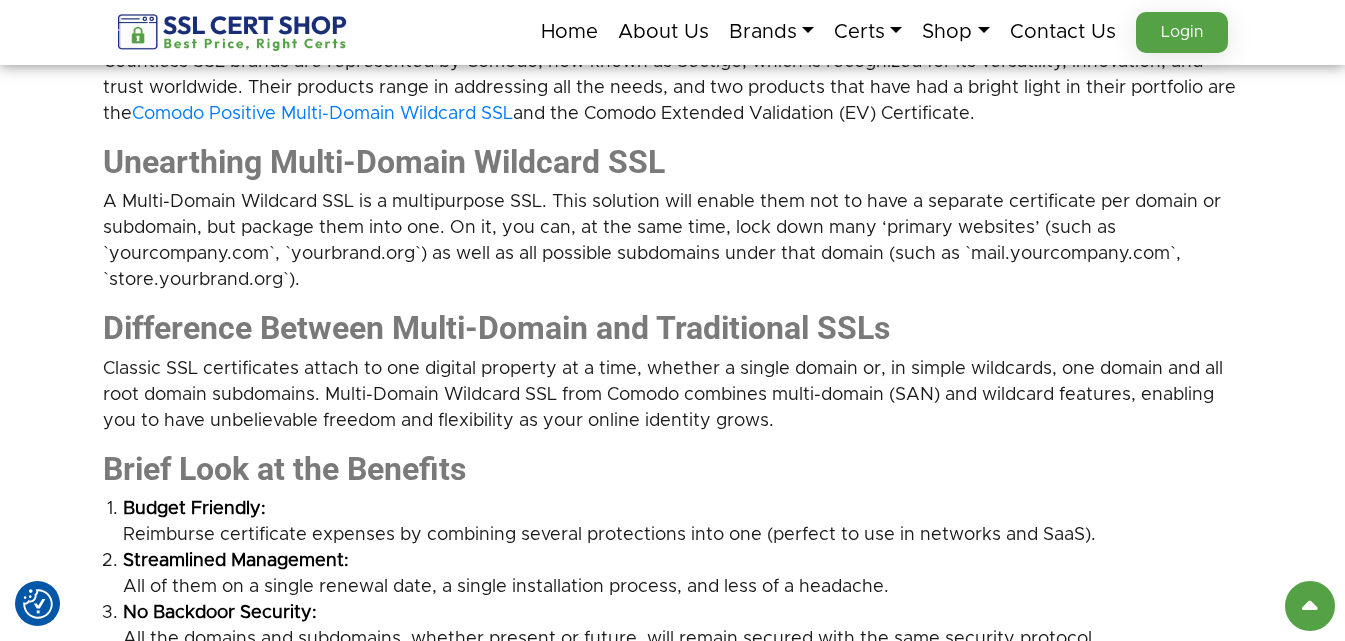 scroll, scrollTop: 1000, scrollLeft: 0, axis: vertical 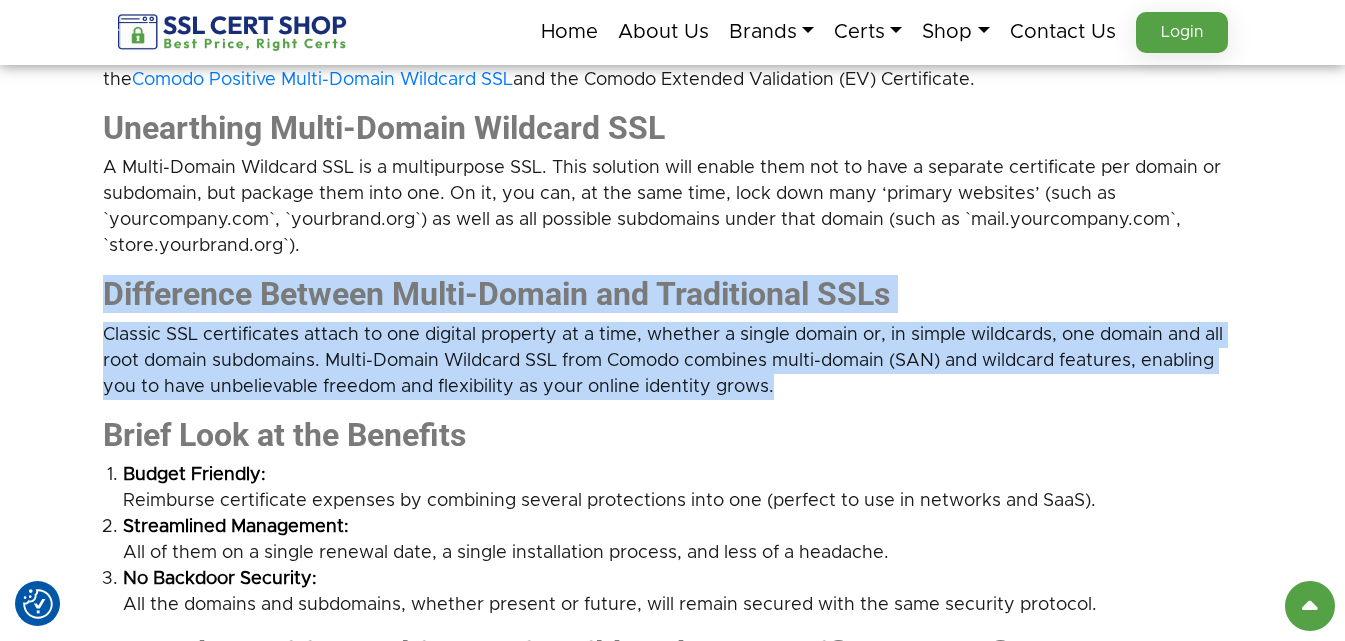 drag, startPoint x: 97, startPoint y: 294, endPoint x: 818, endPoint y: 387, distance: 726.9732 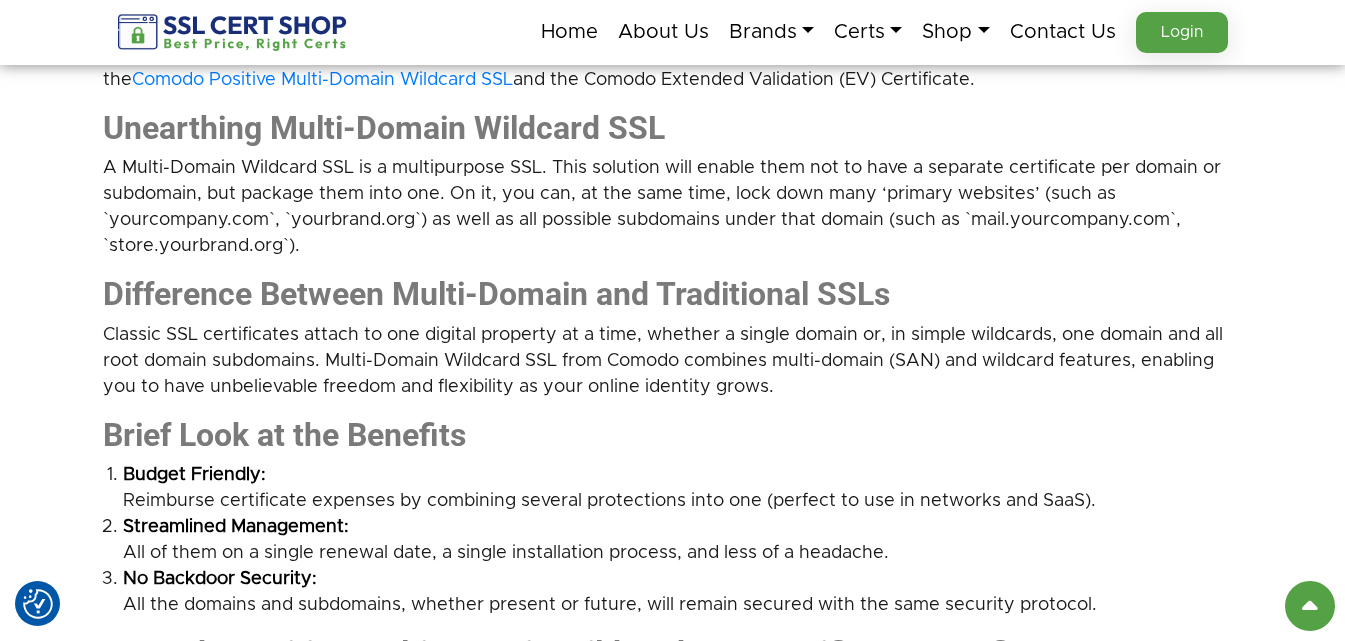 click on "Budget Friendly:" at bounding box center [683, 475] 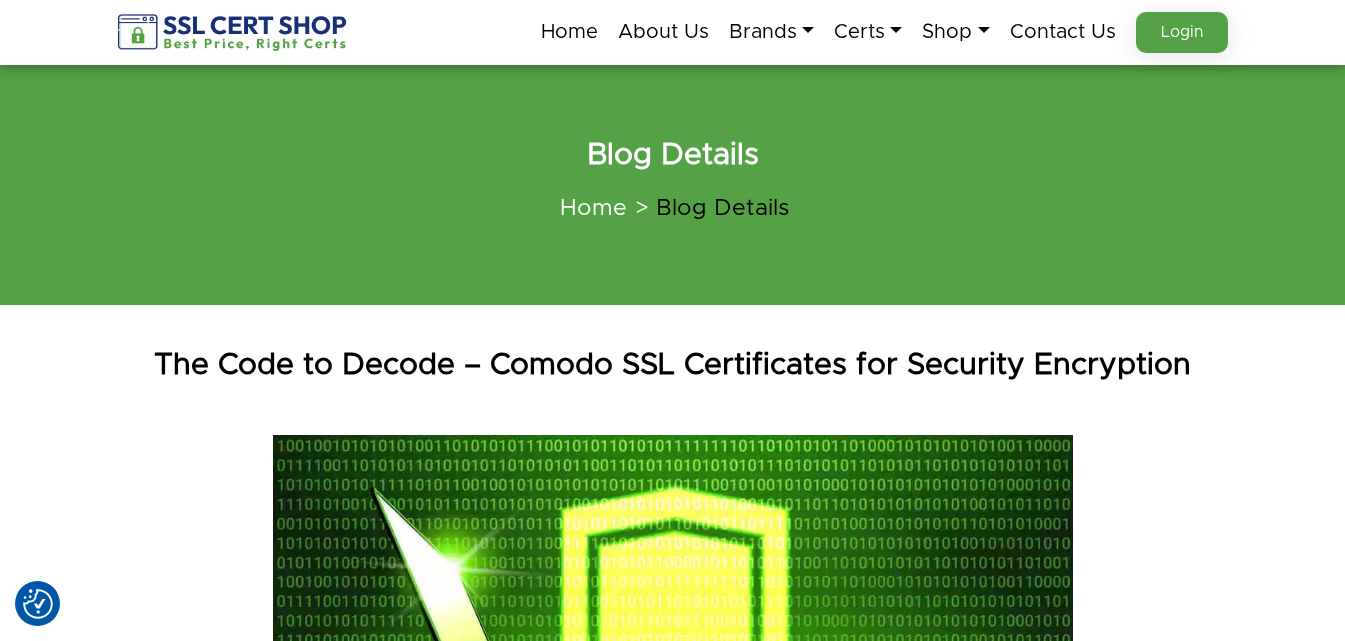 scroll, scrollTop: 100, scrollLeft: 0, axis: vertical 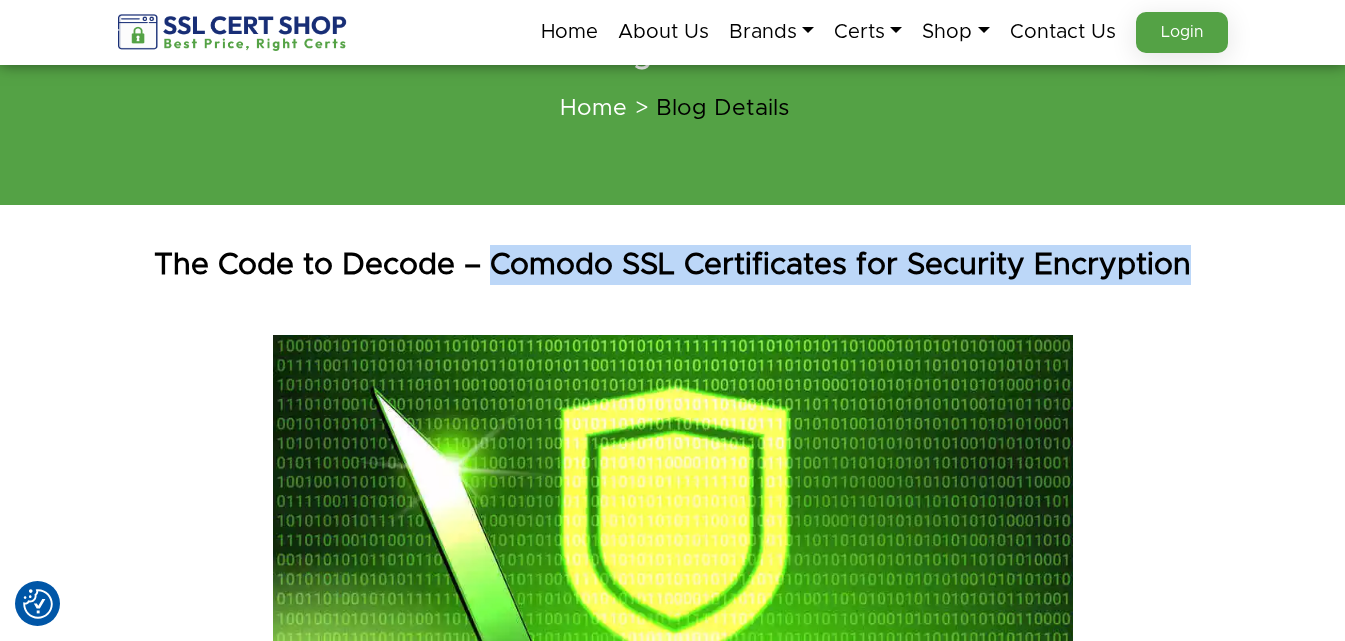 drag, startPoint x: 488, startPoint y: 254, endPoint x: 1268, endPoint y: 281, distance: 780.46716 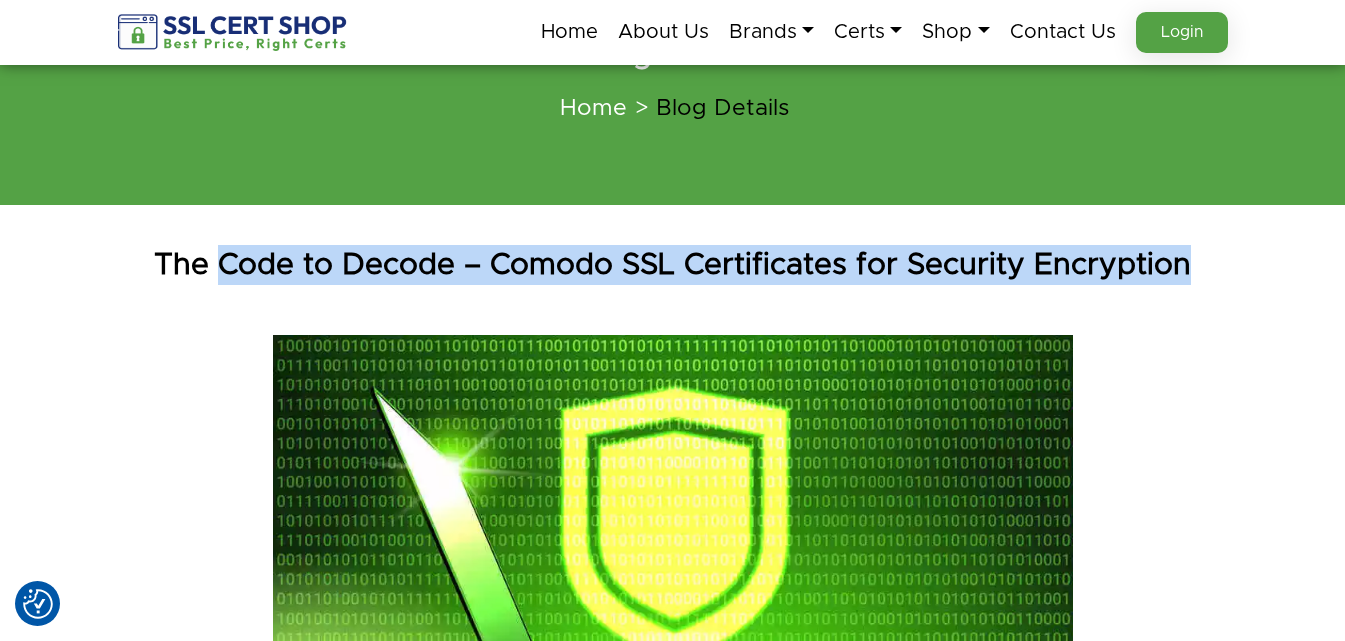 drag, startPoint x: 220, startPoint y: 259, endPoint x: 1223, endPoint y: 282, distance: 1003.2637 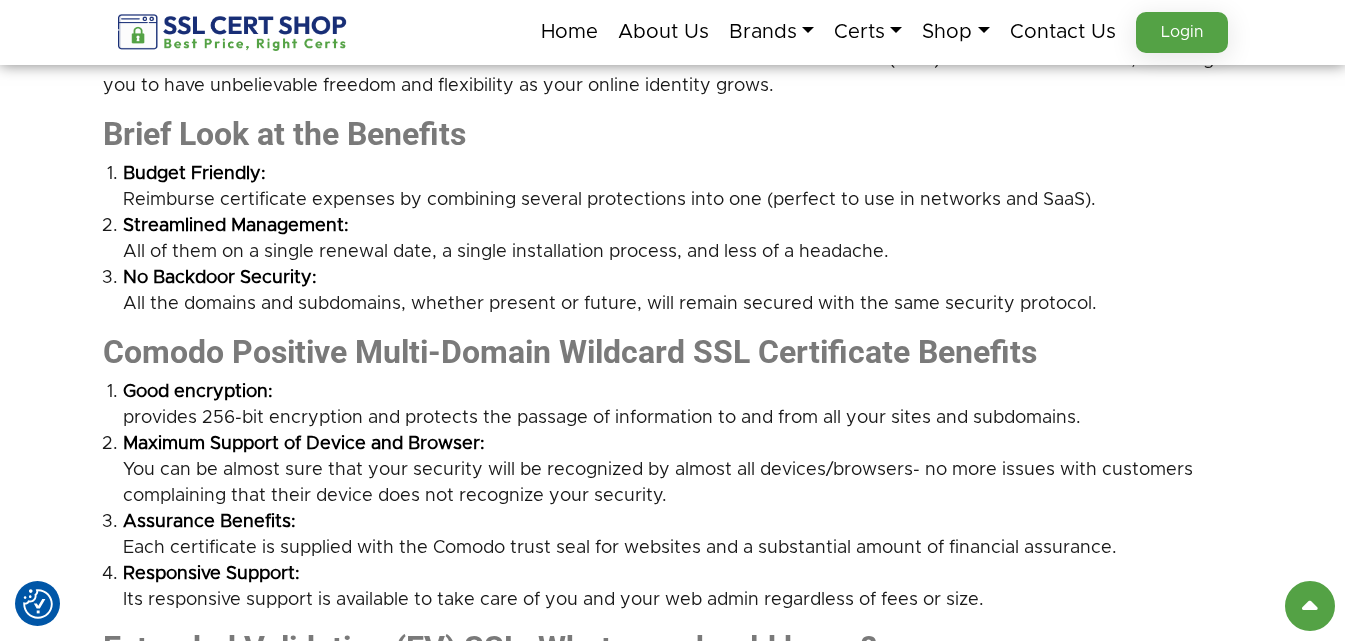 scroll, scrollTop: 1200, scrollLeft: 0, axis: vertical 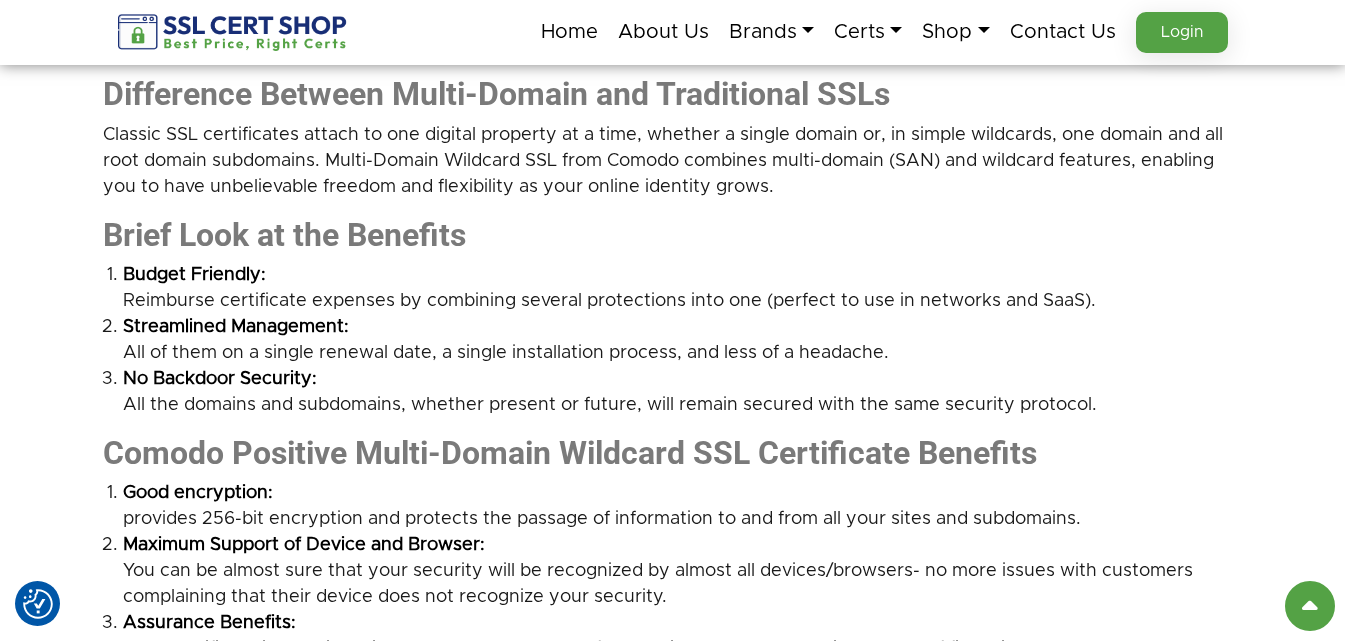 drag, startPoint x: 94, startPoint y: 231, endPoint x: 1138, endPoint y: 399, distance: 1057.4309 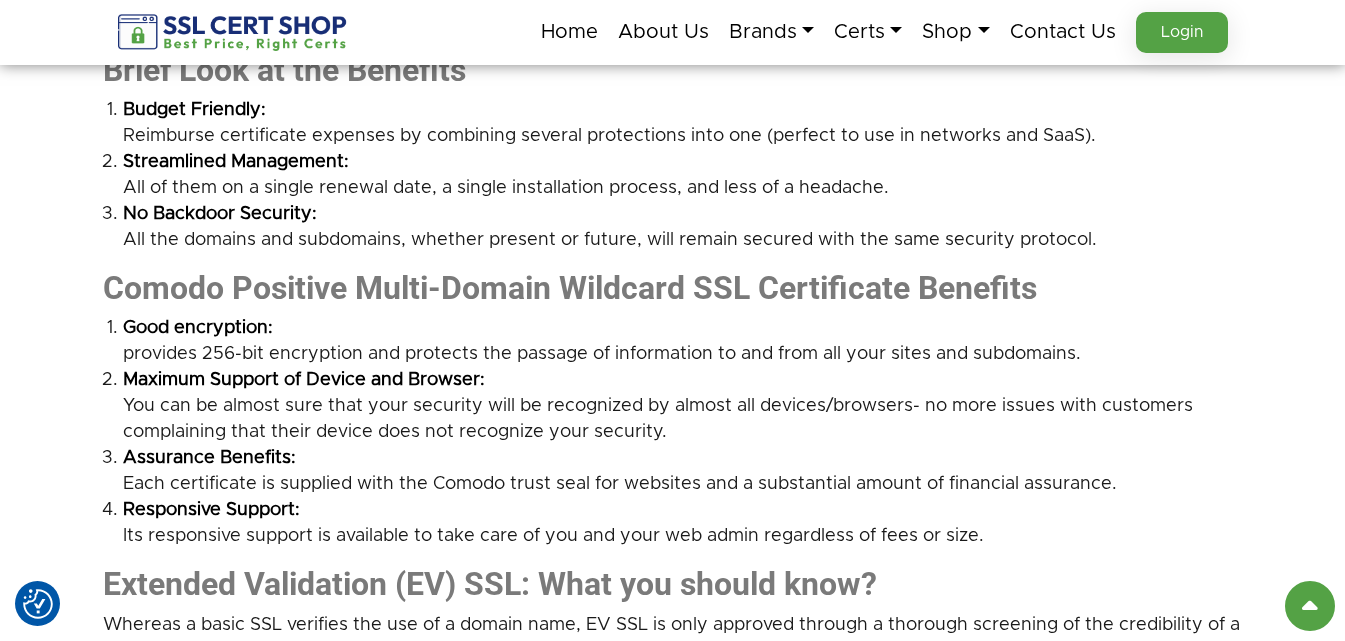 scroll, scrollTop: 1400, scrollLeft: 0, axis: vertical 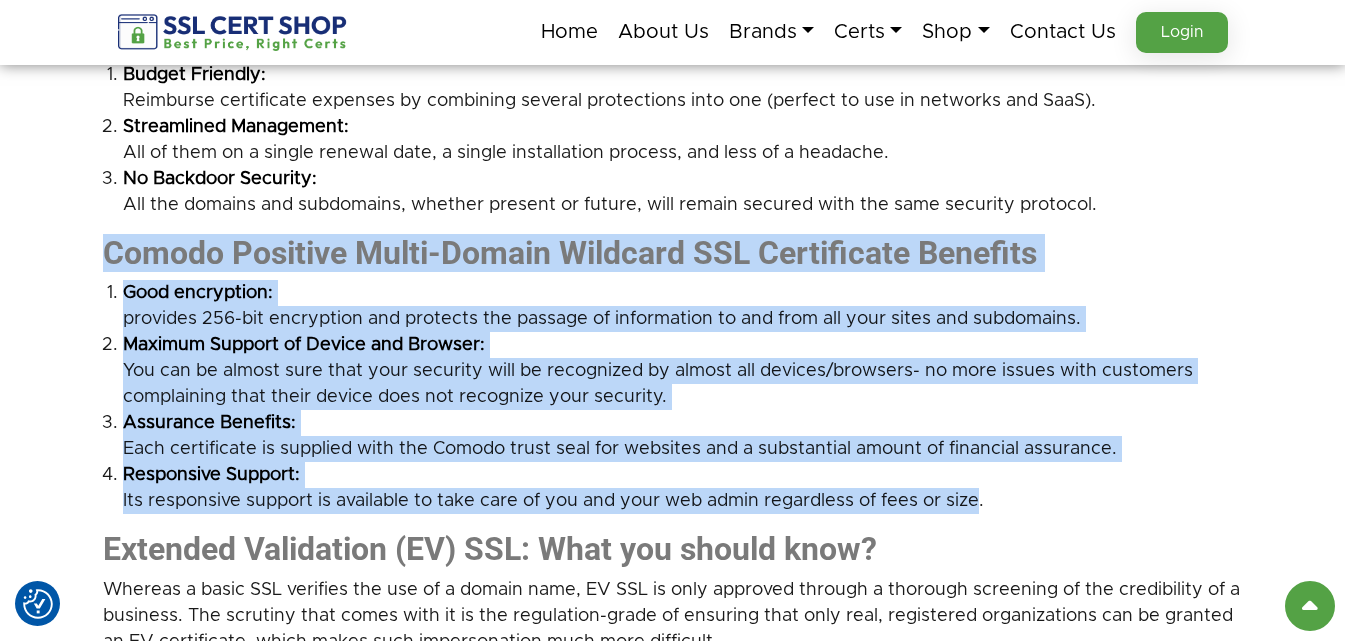 drag, startPoint x: 89, startPoint y: 241, endPoint x: 987, endPoint y: 494, distance: 932.9593 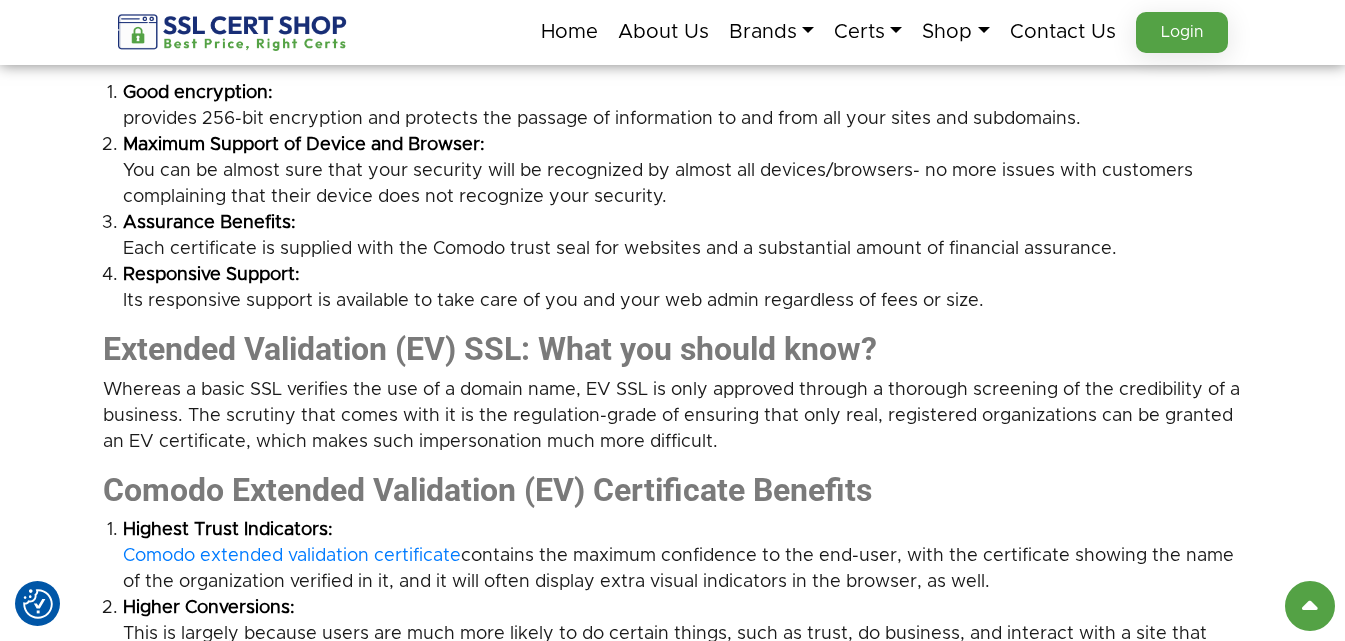 scroll, scrollTop: 1700, scrollLeft: 0, axis: vertical 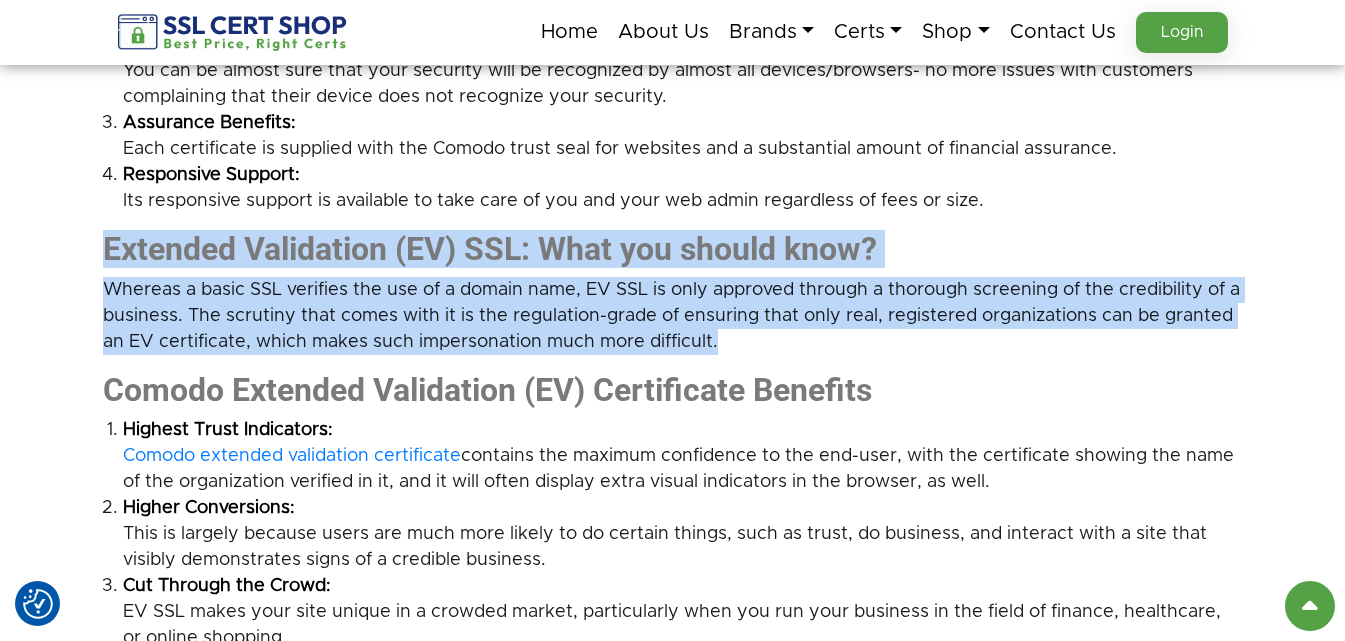 drag, startPoint x: 83, startPoint y: 238, endPoint x: 818, endPoint y: 339, distance: 741.907 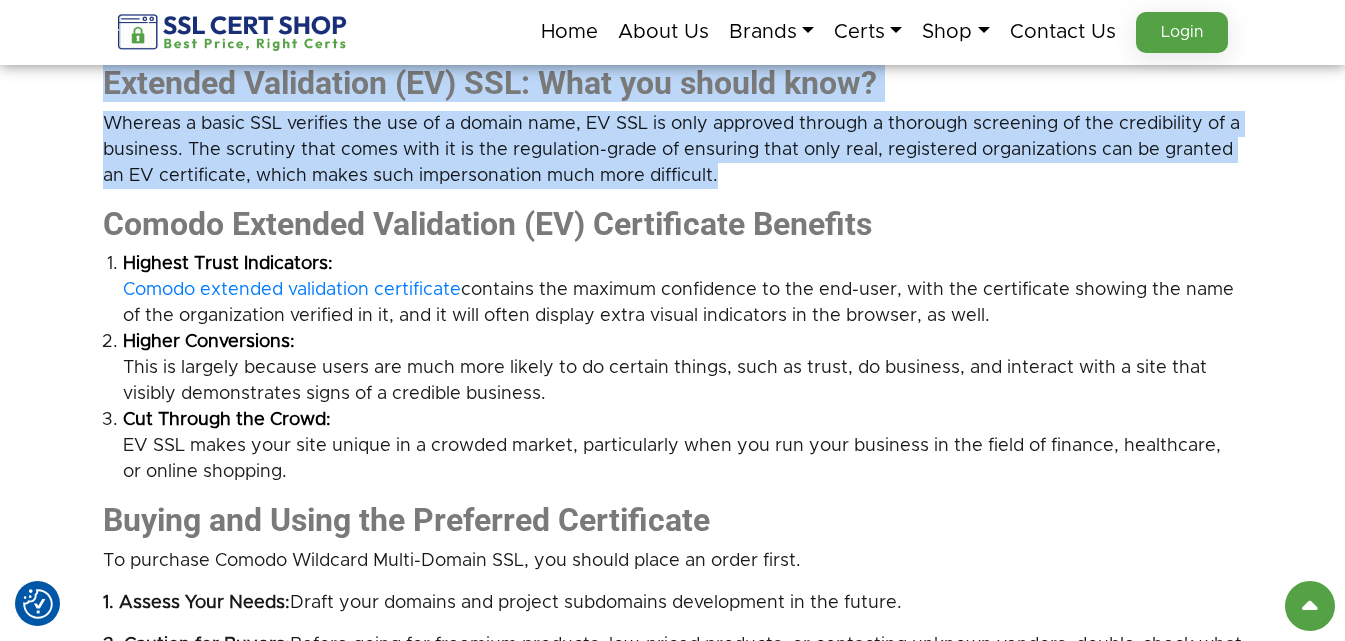 scroll, scrollTop: 1900, scrollLeft: 0, axis: vertical 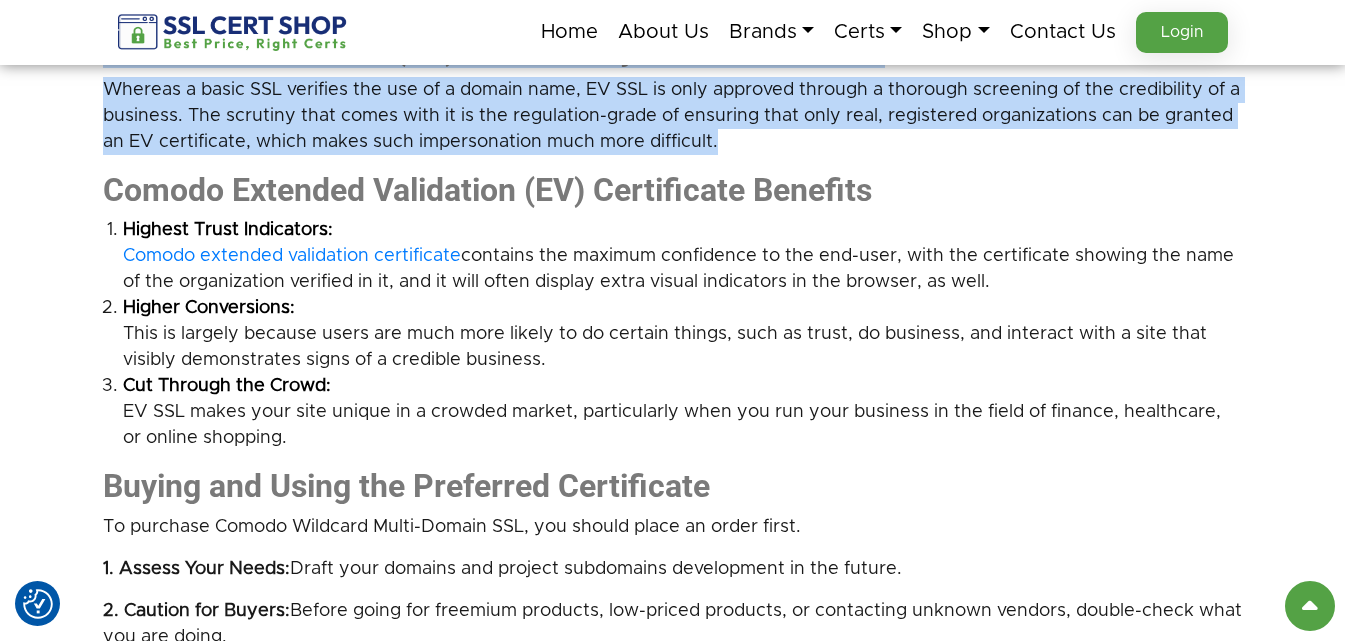 drag, startPoint x: 90, startPoint y: 186, endPoint x: 355, endPoint y: 434, distance: 362.9449 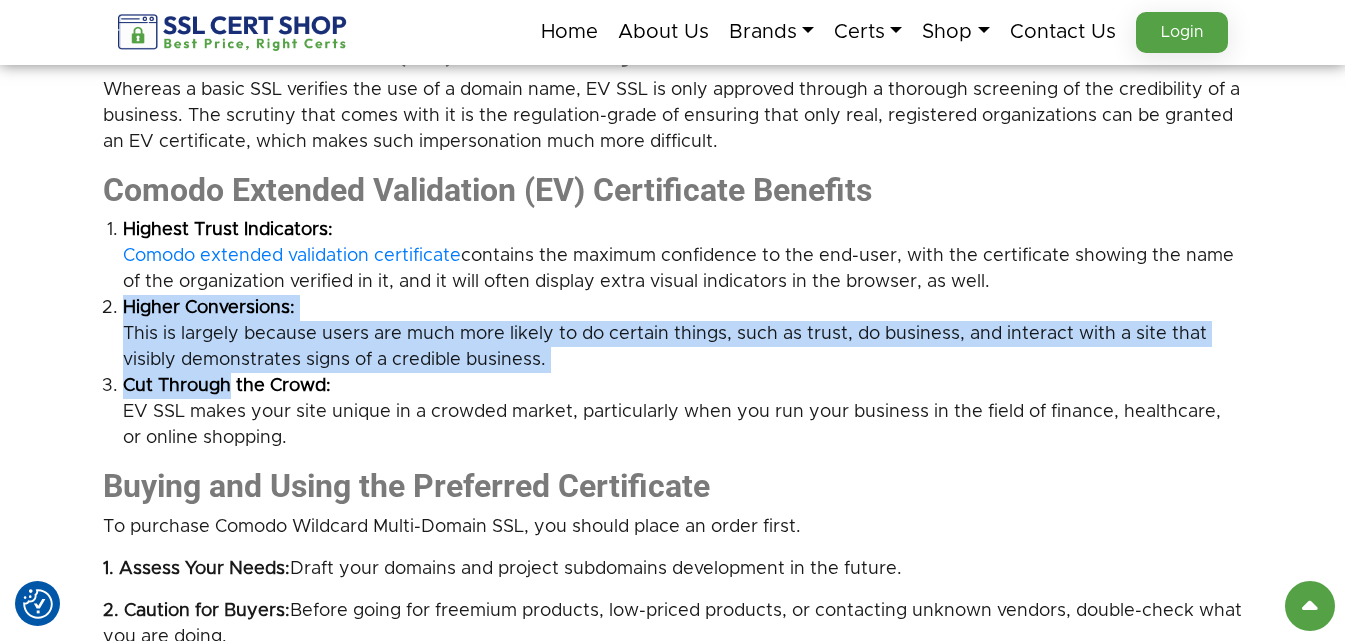 drag, startPoint x: 121, startPoint y: 304, endPoint x: 237, endPoint y: 361, distance: 129.24782 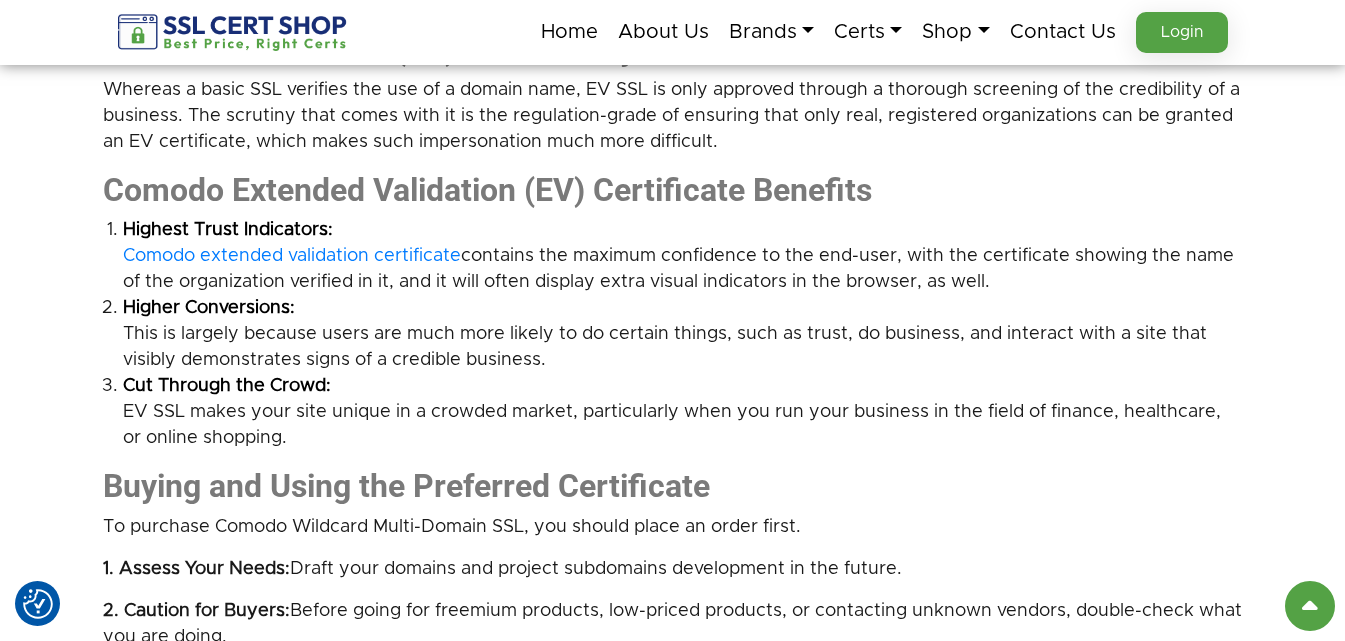 click on "Cut Through the Crowd:  EV SSL makes your site unique in a crowded market, particularly when you run your business in the field of finance, healthcare, or online shopping." at bounding box center (683, 412) 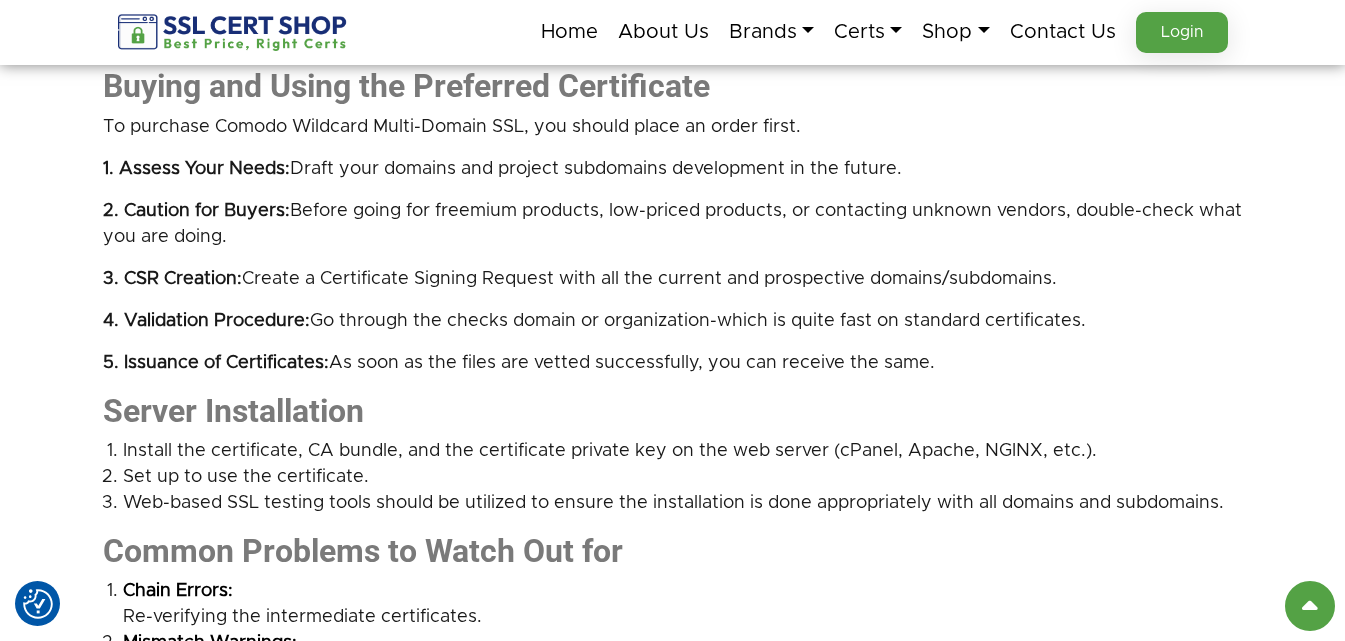 scroll, scrollTop: 2200, scrollLeft: 0, axis: vertical 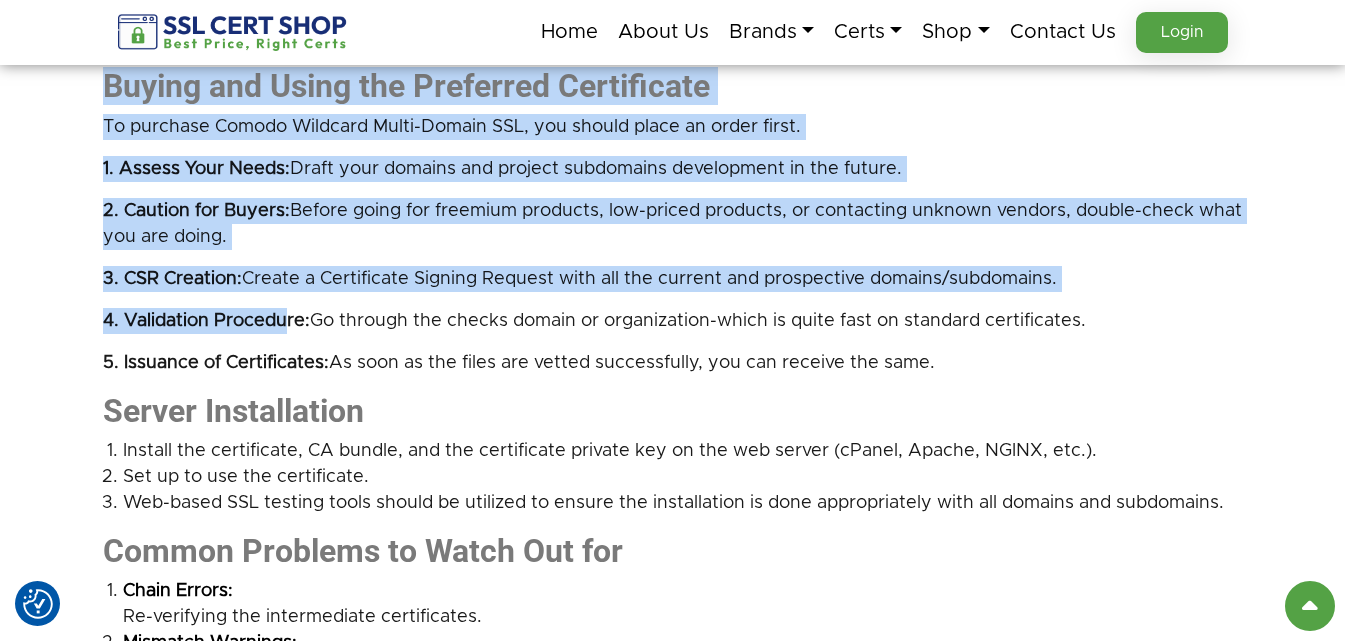 drag, startPoint x: 104, startPoint y: 193, endPoint x: 968, endPoint y: 352, distance: 878.5084 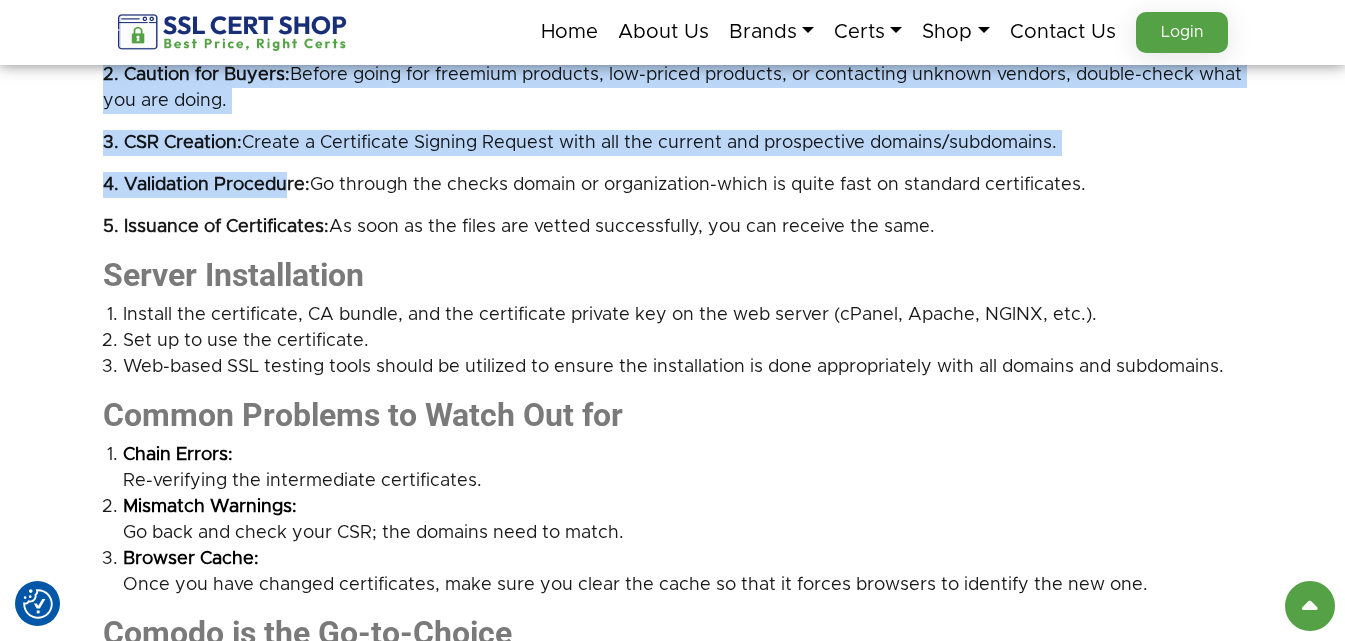 scroll, scrollTop: 2400, scrollLeft: 0, axis: vertical 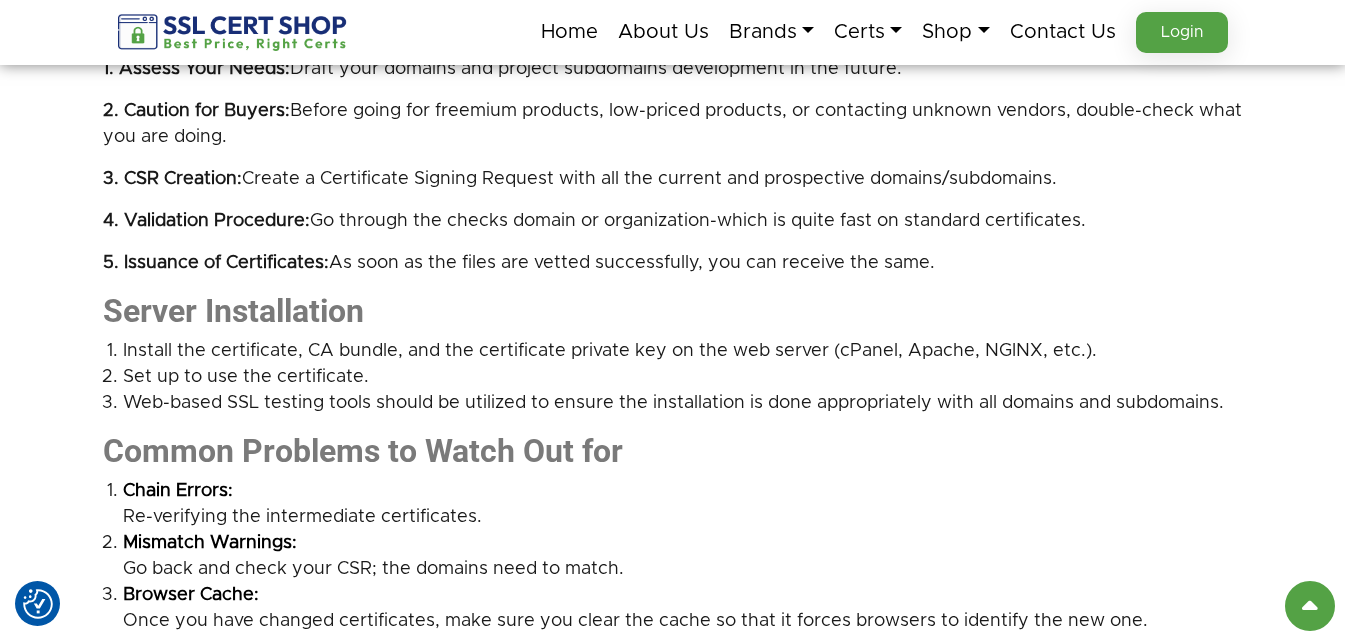 click on "The Code to Decode – Comodo SSL Certificates for Security Encryption
You are viewing the results of SSL in your browser. If you have ever asked yourself, What is that lock on the address bar? which is in your browser. SSL certificates are digital passports to websites: they encrypt transactions between a web page and its users, preventing prying eyes from sensitive data. An SSL certificate is more than just a compliance box to be checked; it is the handshake between your audience and your site.
Countless SSL brands are represented by Comodo, now known as Sectigo, which is recognized for its versatility, innovation, and trust worldwide. Their products range in addressing all the needs, and two products that have had a bright light in their portfolio are the  Comodo Positive Multi-Domain Wildcard SSL  and the Comodo Extended Validation (EV) Certificate.
Unearthing Multi-Domain Wildcard SSL" at bounding box center (672, -485) 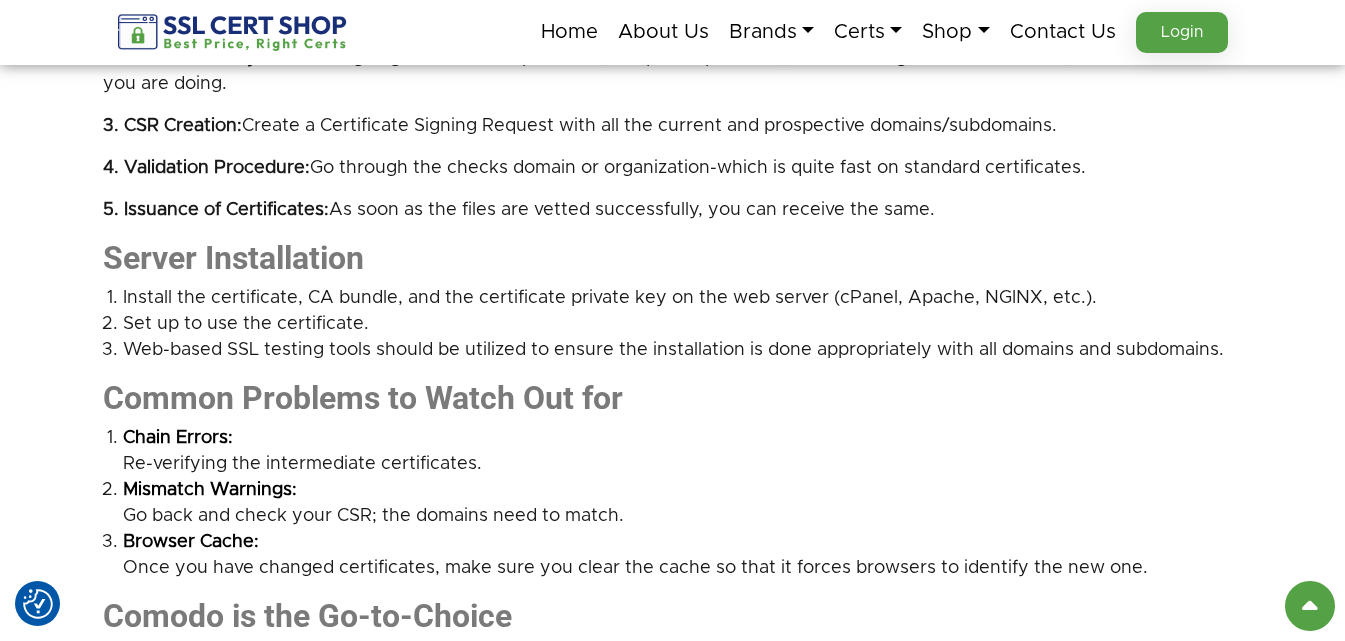 scroll, scrollTop: 2500, scrollLeft: 0, axis: vertical 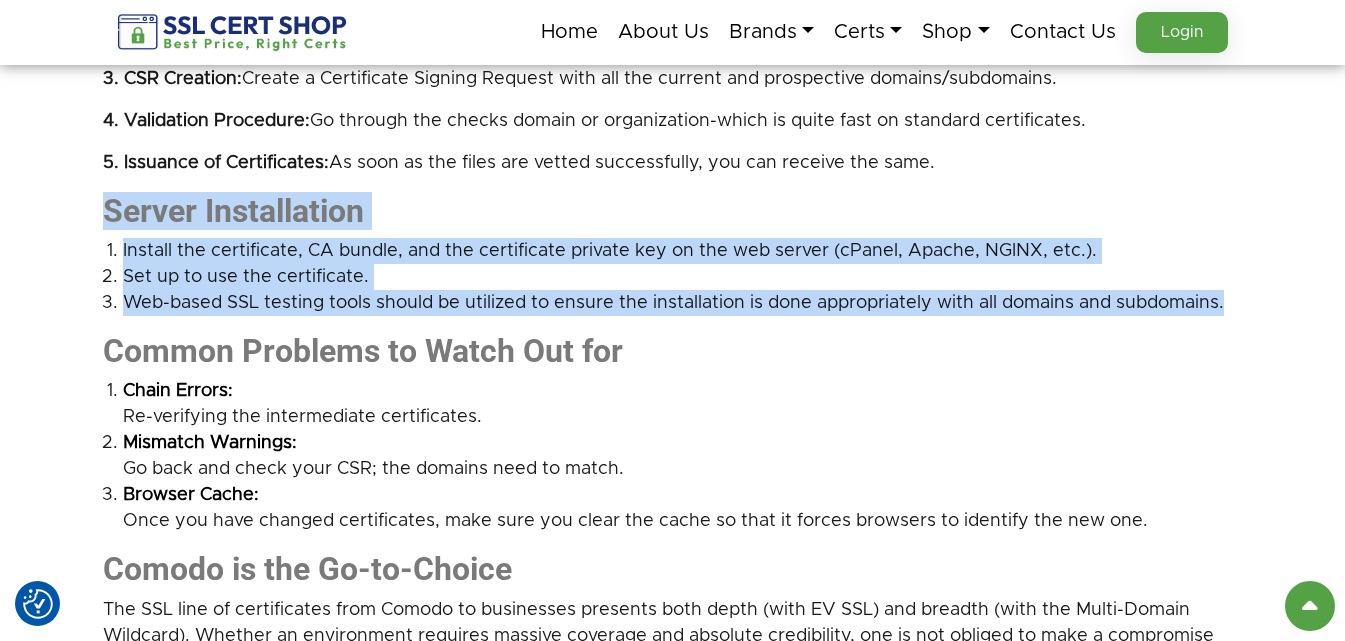 drag, startPoint x: 100, startPoint y: 208, endPoint x: 1239, endPoint y: 301, distance: 1142.7904 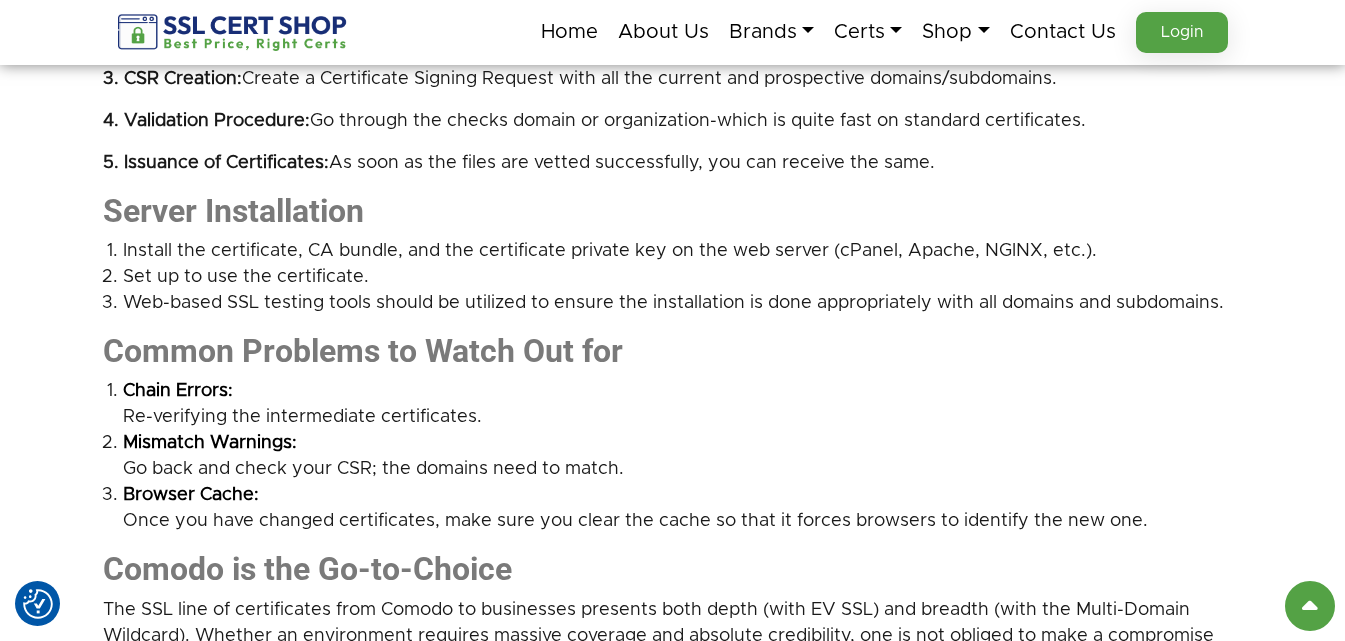 click on "Mismatch Warnings:" at bounding box center [683, 443] 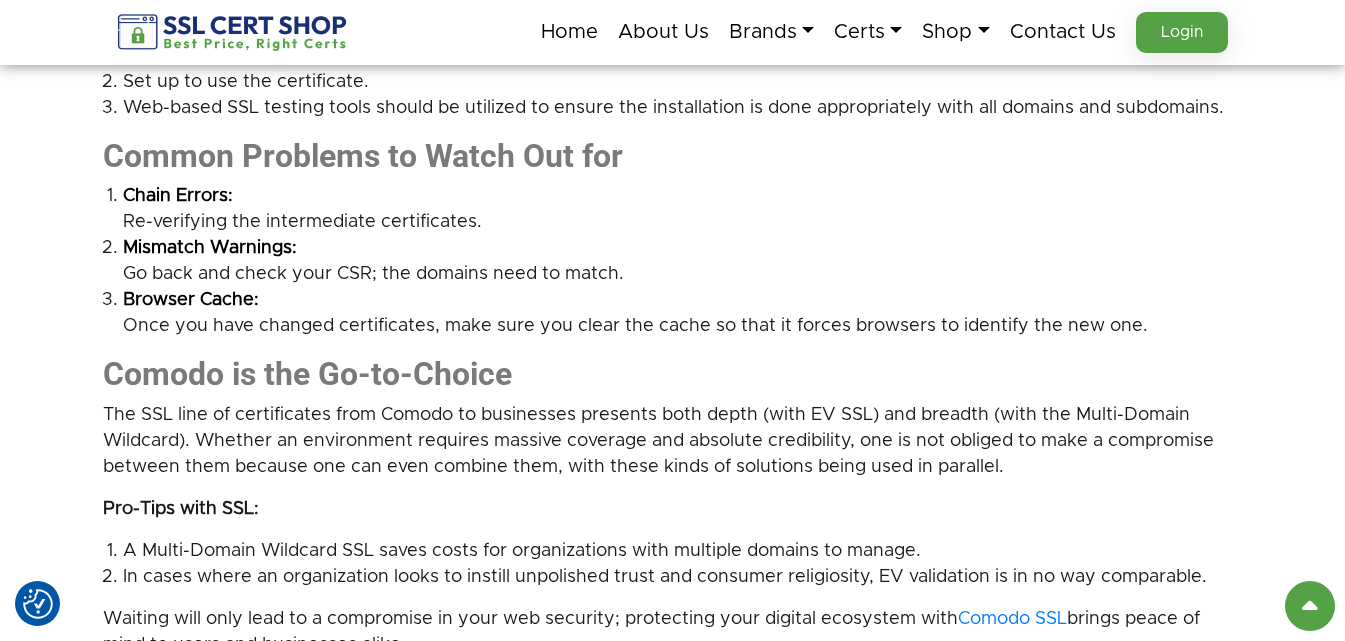 scroll, scrollTop: 2700, scrollLeft: 0, axis: vertical 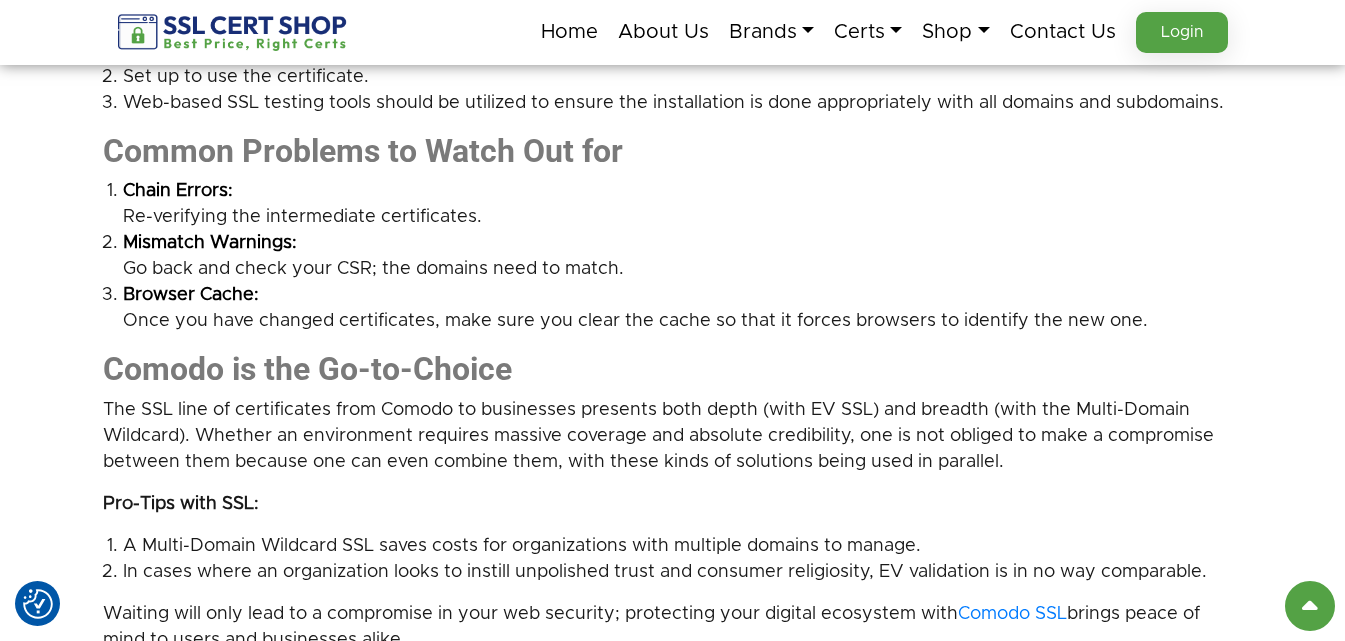 drag, startPoint x: 93, startPoint y: 147, endPoint x: 1148, endPoint y: 311, distance: 1067.6708 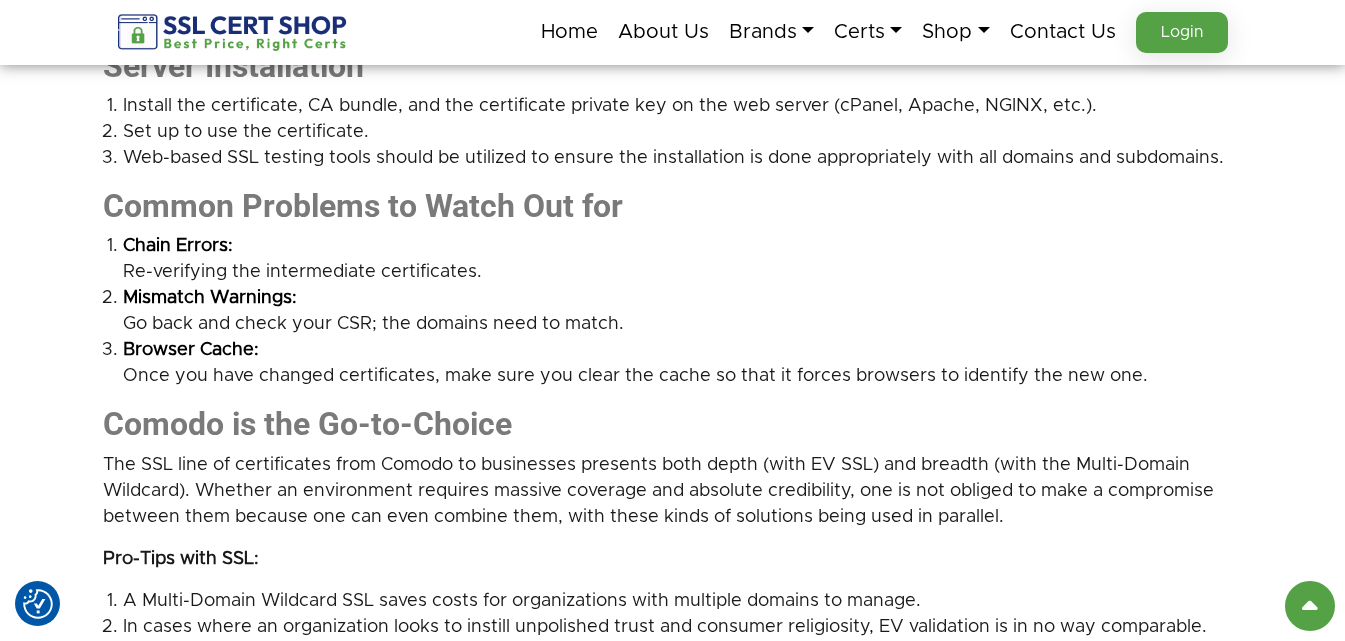 scroll, scrollTop: 2600, scrollLeft: 0, axis: vertical 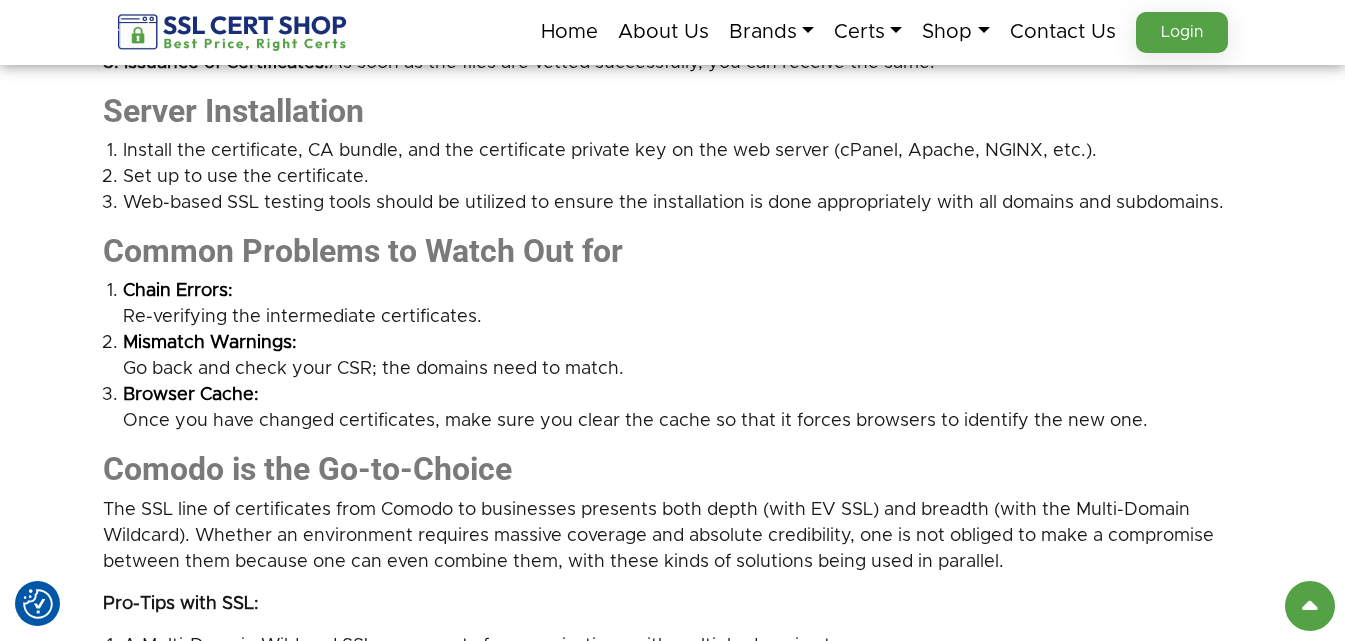 click on "The Code to Decode – Comodo SSL Certificates for Security Encryption
You are viewing the results of SSL in your browser. If you have ever asked yourself, What is that lock on the address bar? which is in your browser. SSL certificates are digital passports to websites: they encrypt transactions between a web page and its users, preventing prying eyes from sensitive data. An SSL certificate is more than just a compliance box to be checked; it is the handshake between your audience and your site.
Countless SSL brands are represented by Comodo, now known as Sectigo, which is recognized for its versatility, innovation, and trust worldwide. Their products range in addressing all the needs, and two products that have had a bright light in their portfolio are the  Comodo Positive Multi-Domain Wildcard SSL  and the Comodo Extended Validation (EV) Certificate.
Unearthing Multi-Domain Wildcard SSL" at bounding box center [672, -685] 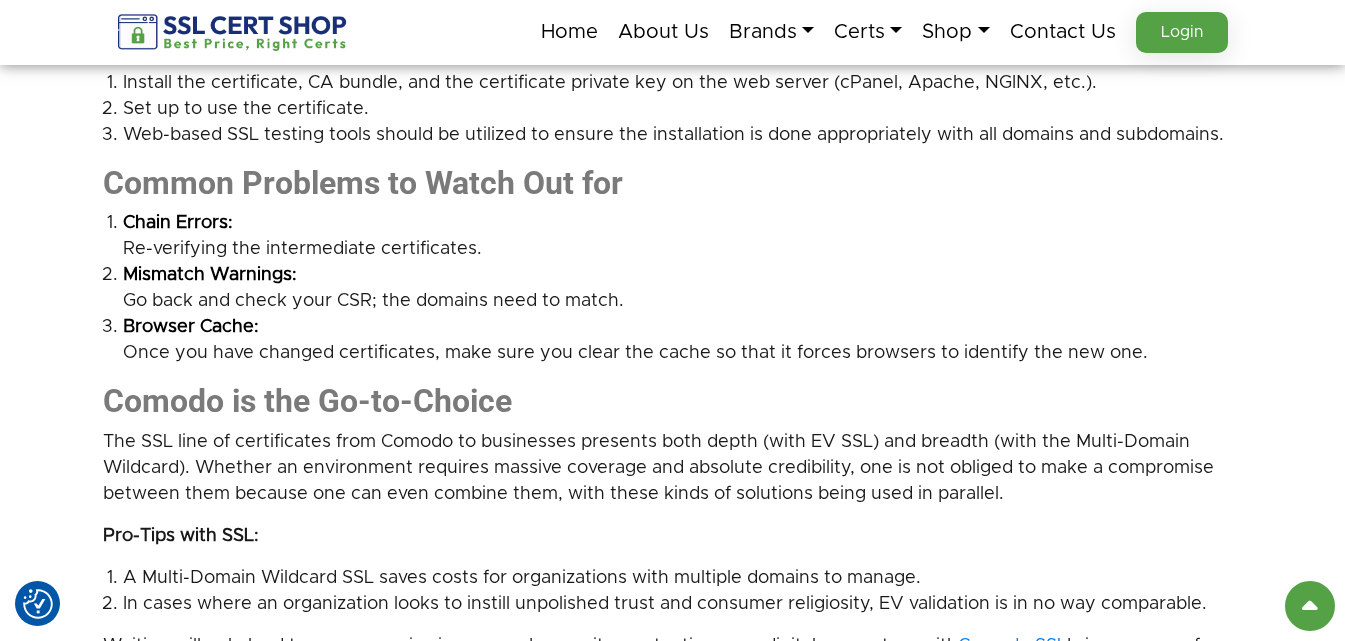 scroll, scrollTop: 2900, scrollLeft: 0, axis: vertical 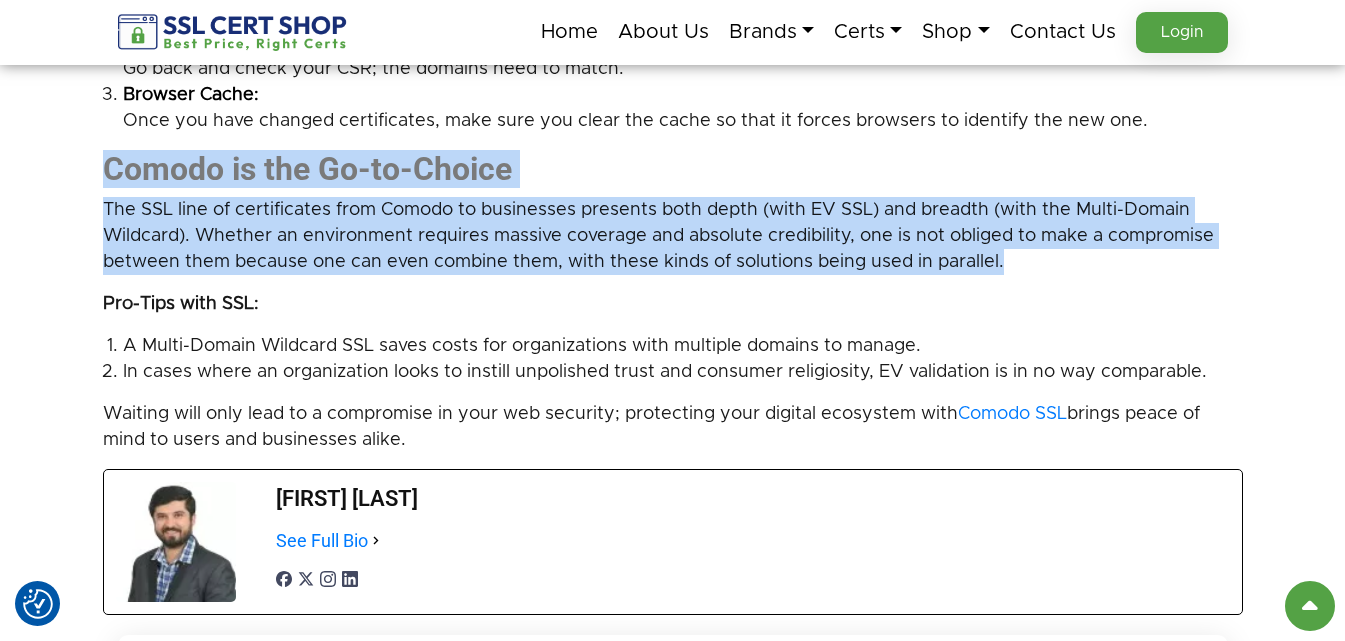 drag, startPoint x: 86, startPoint y: 157, endPoint x: 1073, endPoint y: 263, distance: 992.67566 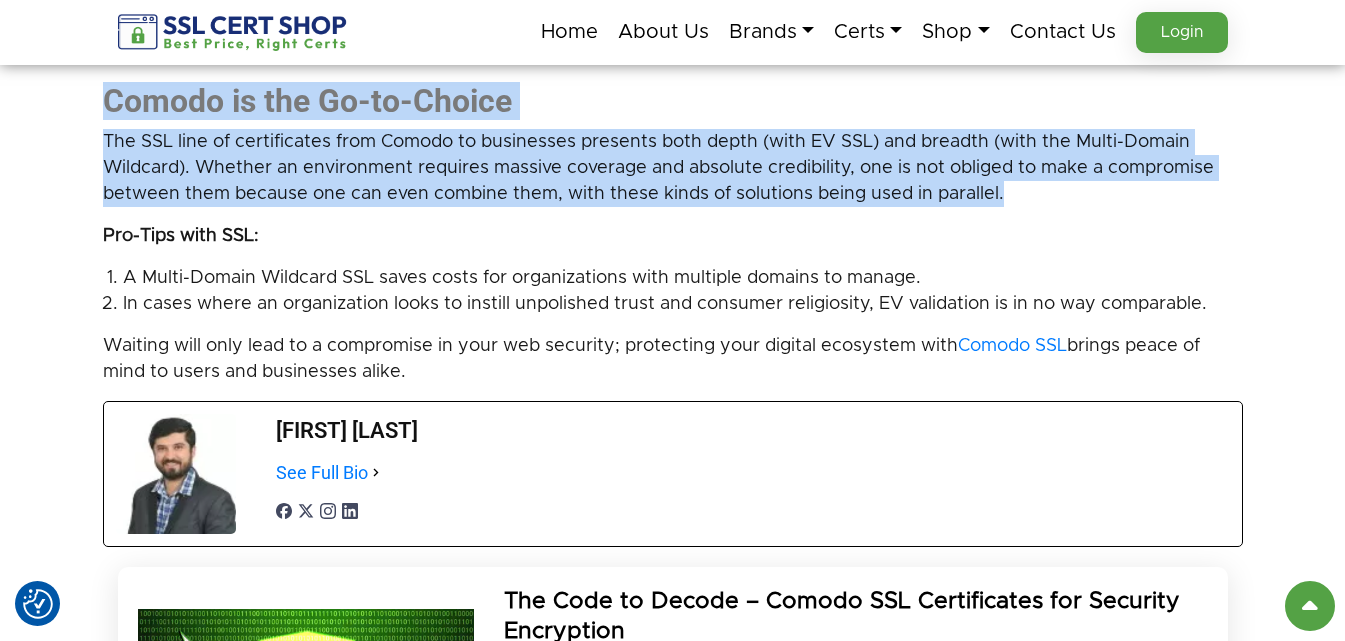 scroll, scrollTop: 3000, scrollLeft: 0, axis: vertical 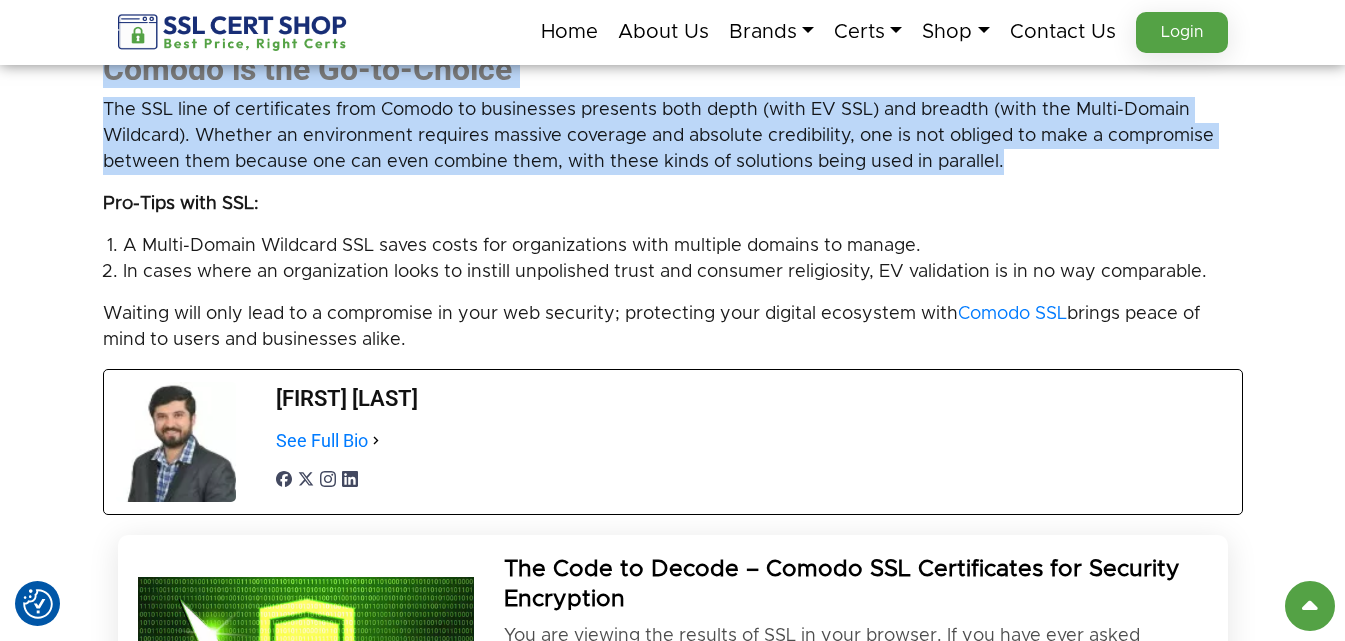 drag, startPoint x: 100, startPoint y: 195, endPoint x: 476, endPoint y: 340, distance: 402.99008 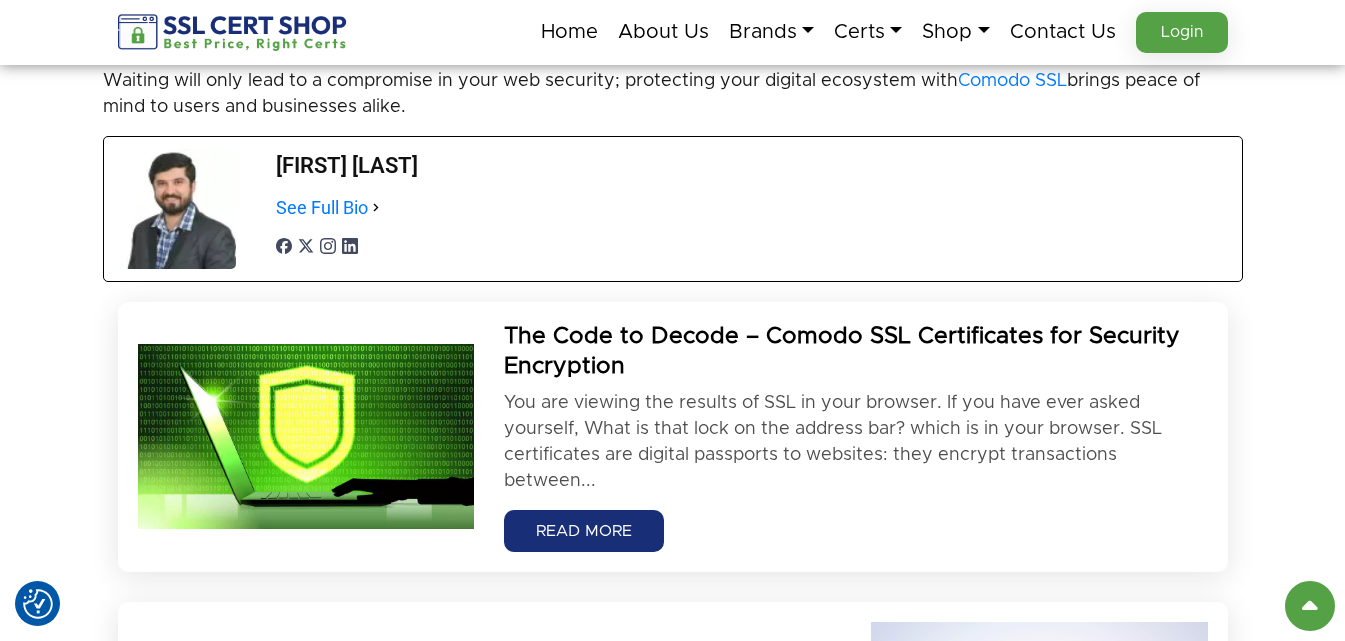 scroll, scrollTop: 3100, scrollLeft: 0, axis: vertical 